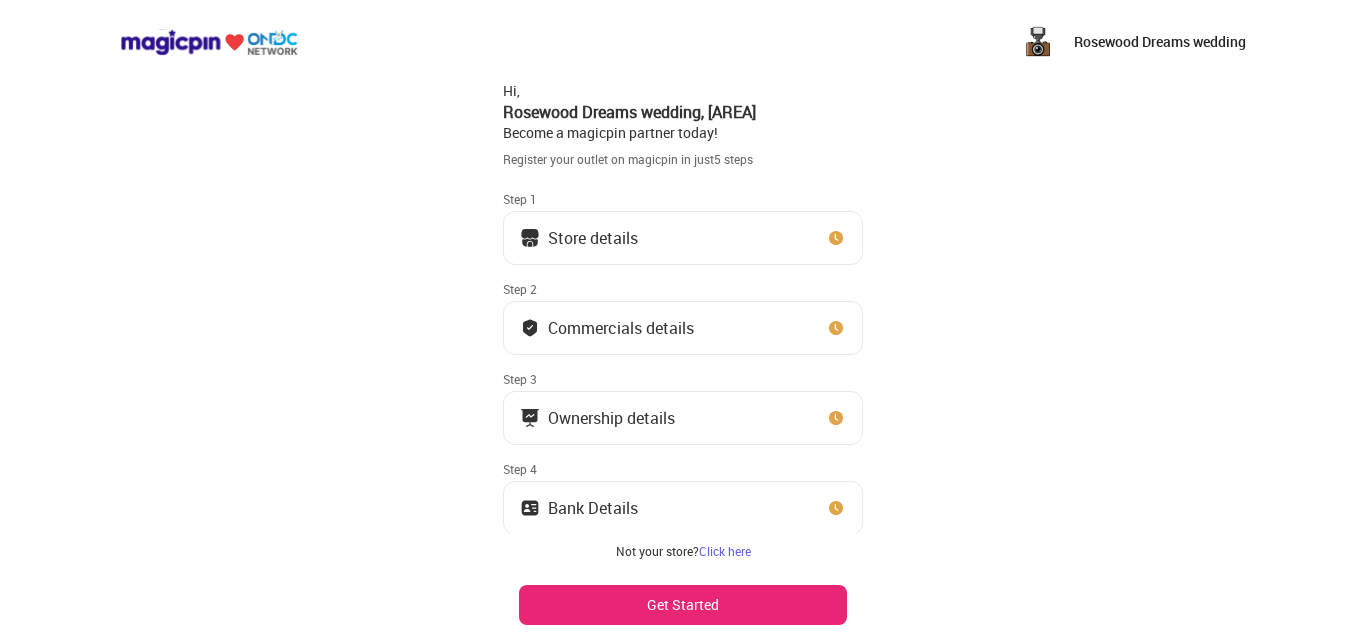 scroll, scrollTop: 0, scrollLeft: 0, axis: both 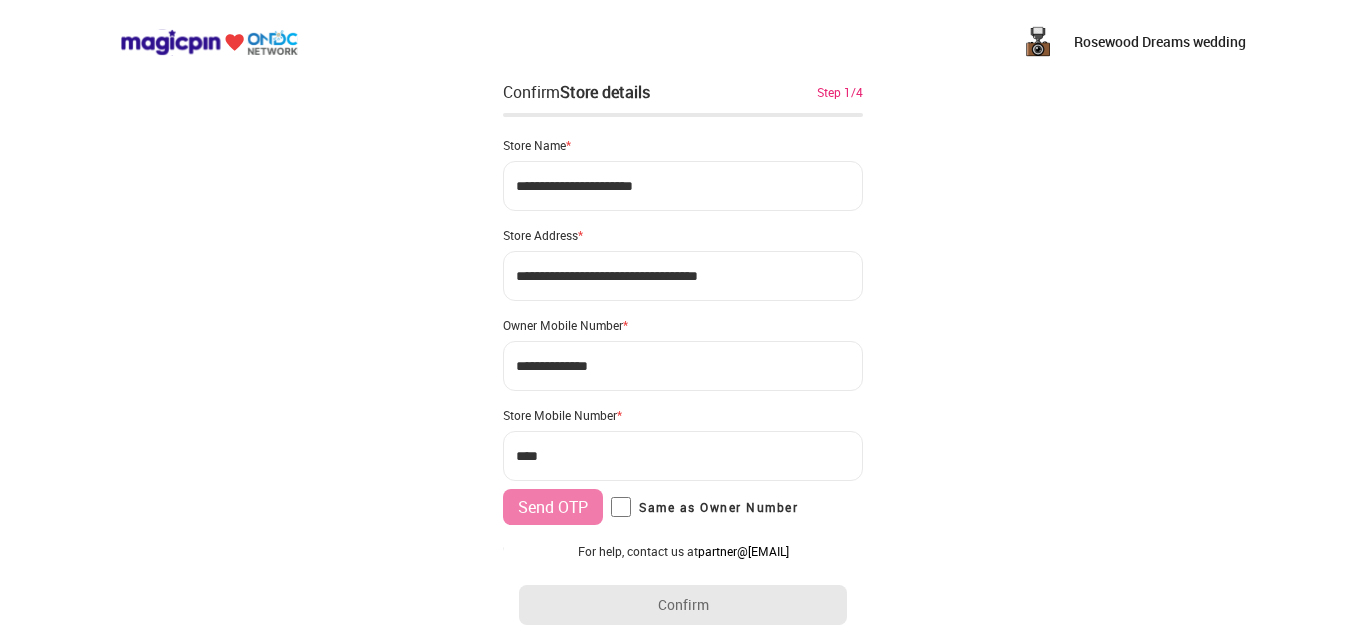 type on "**********" 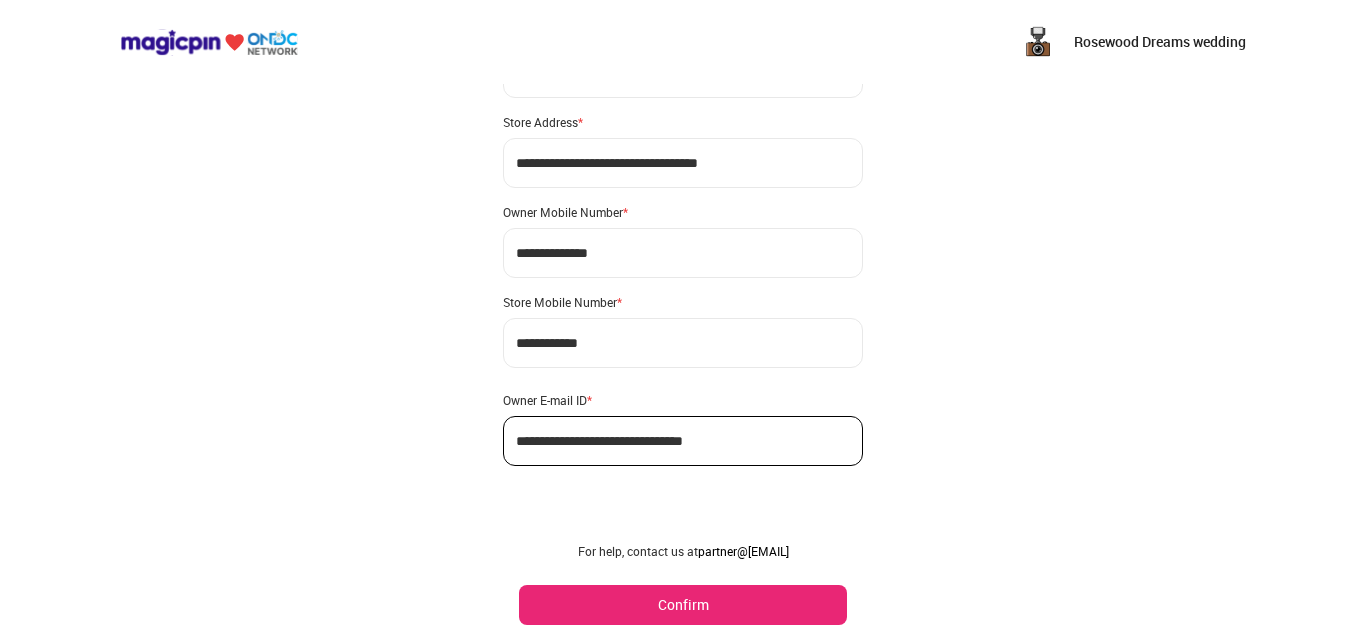 scroll, scrollTop: 118, scrollLeft: 0, axis: vertical 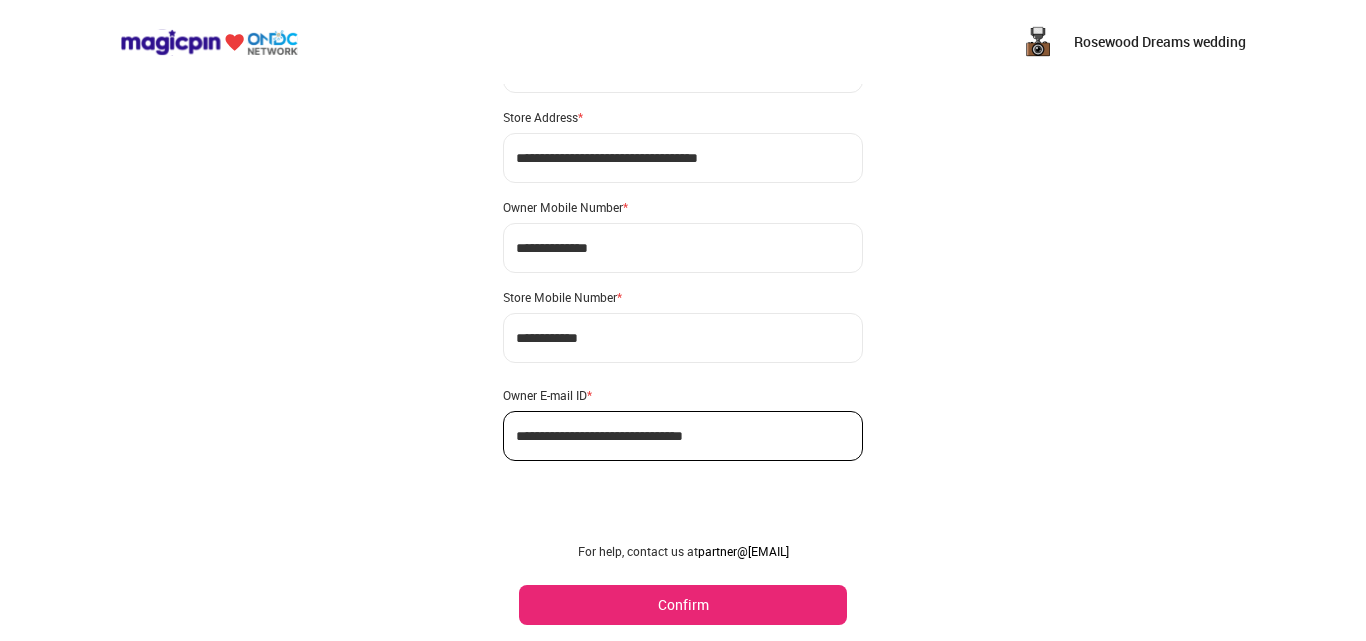 click on "Confirm" at bounding box center [683, 605] 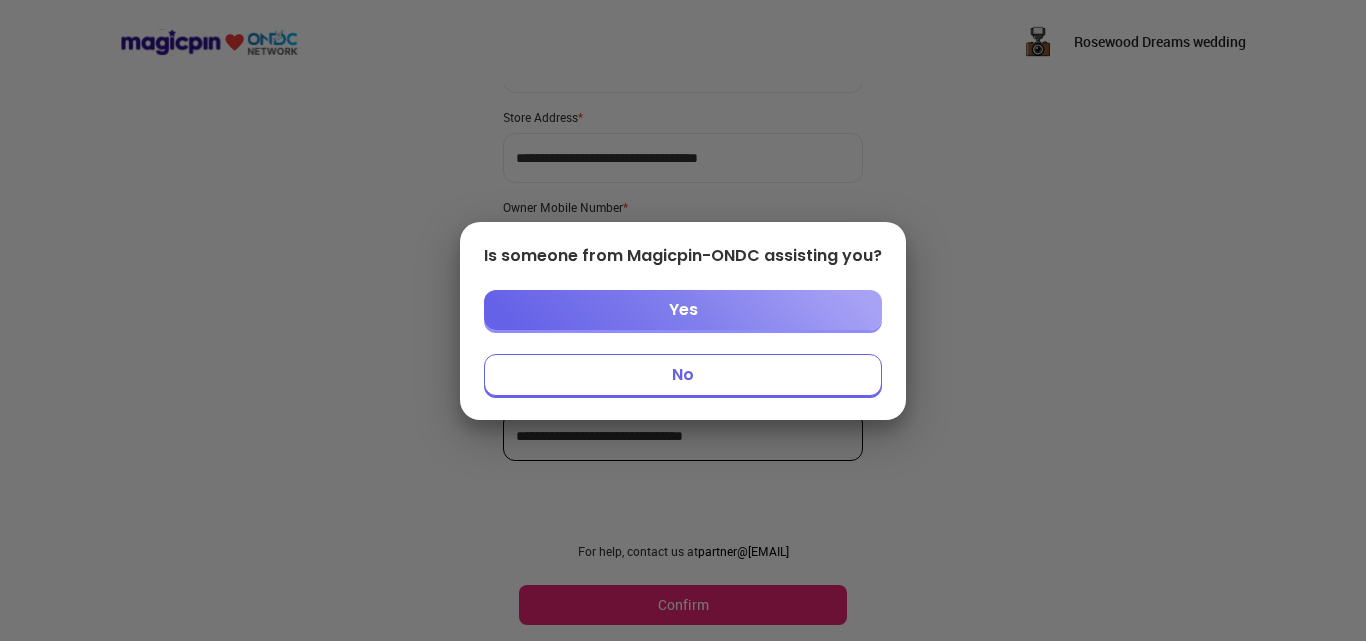 click on "Yes" at bounding box center [683, 310] 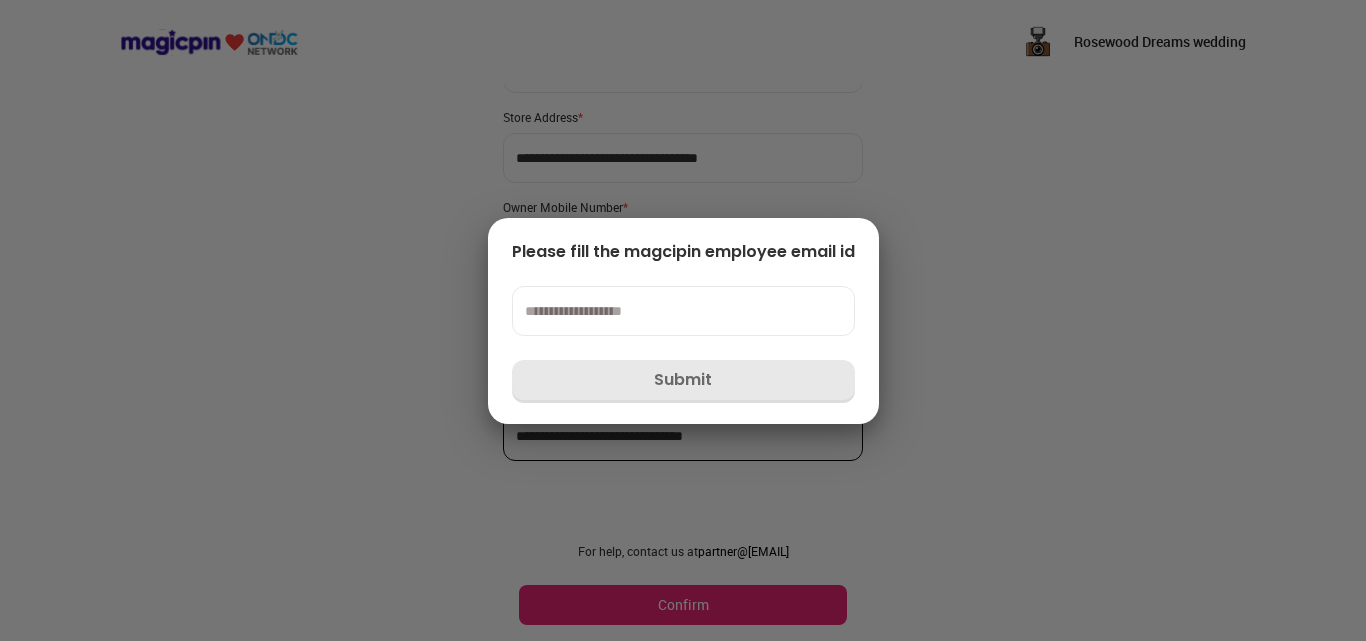 click at bounding box center (683, 311) 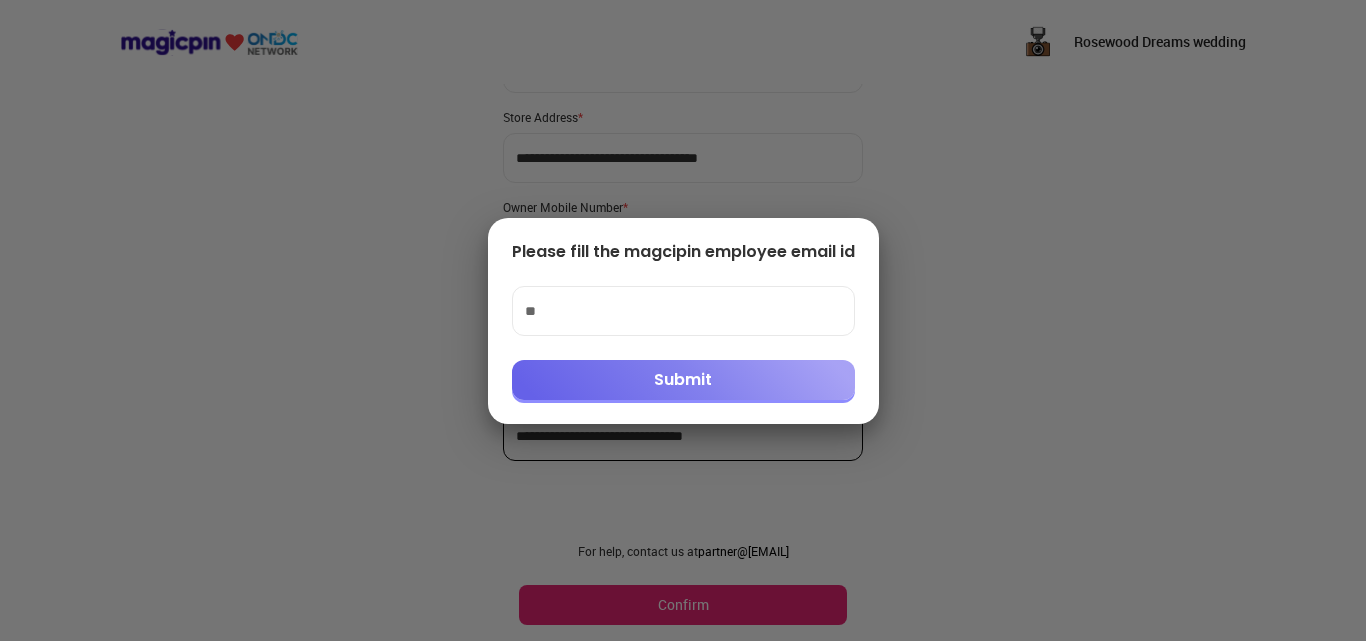 type on "*" 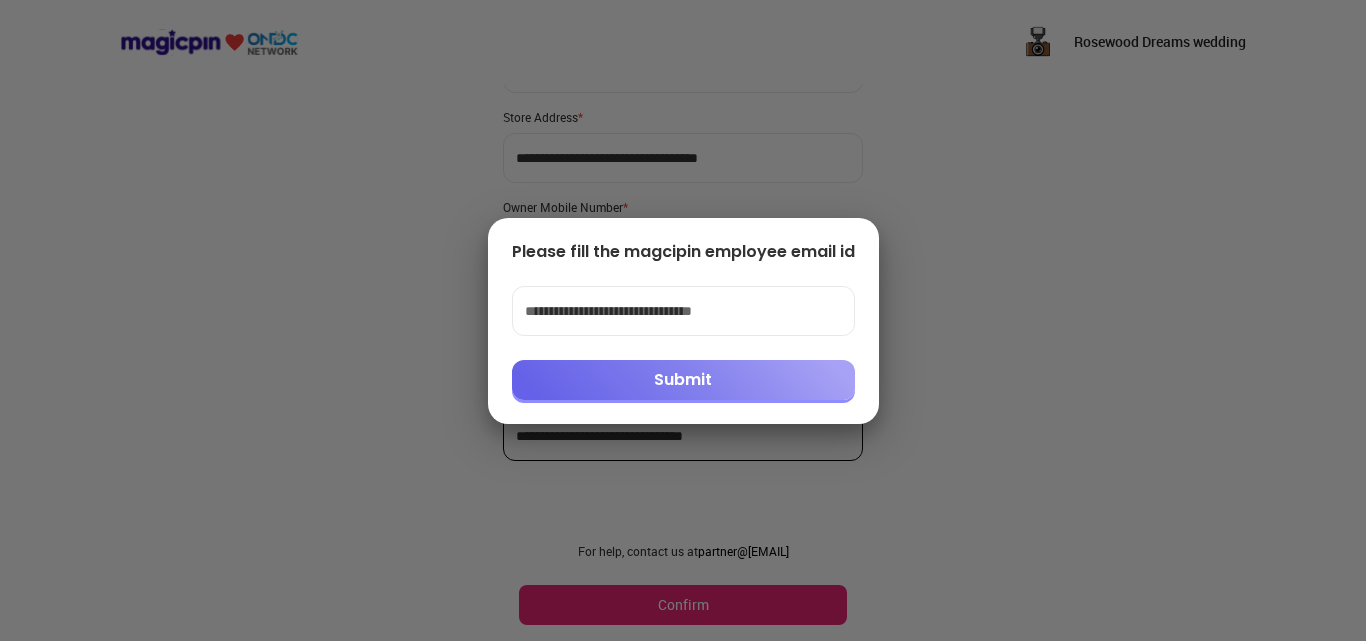 type on "**********" 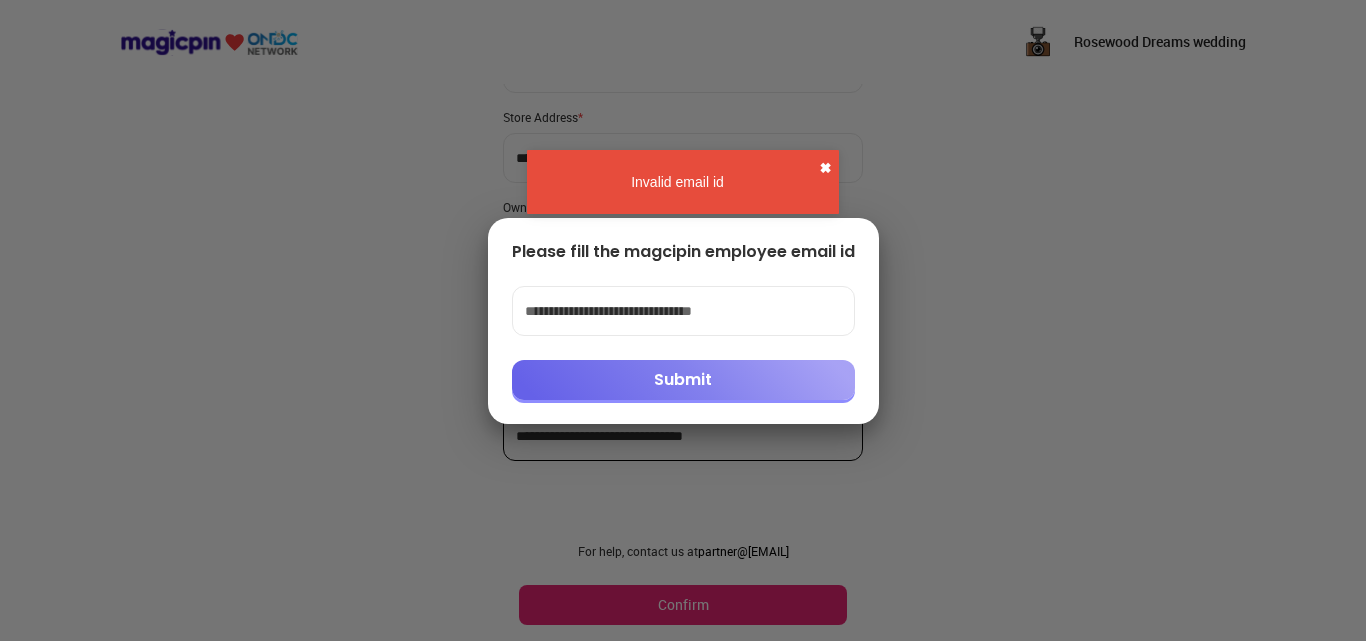 click on "✖" at bounding box center (825, 168) 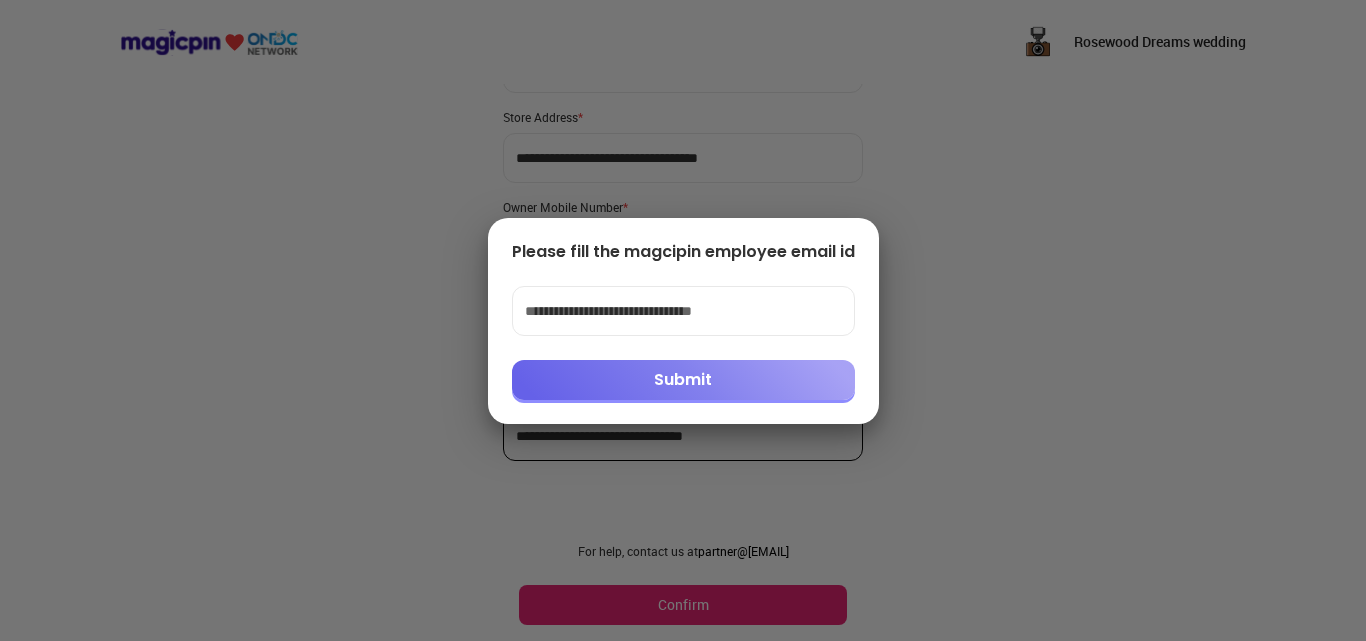 click at bounding box center [683, 320] 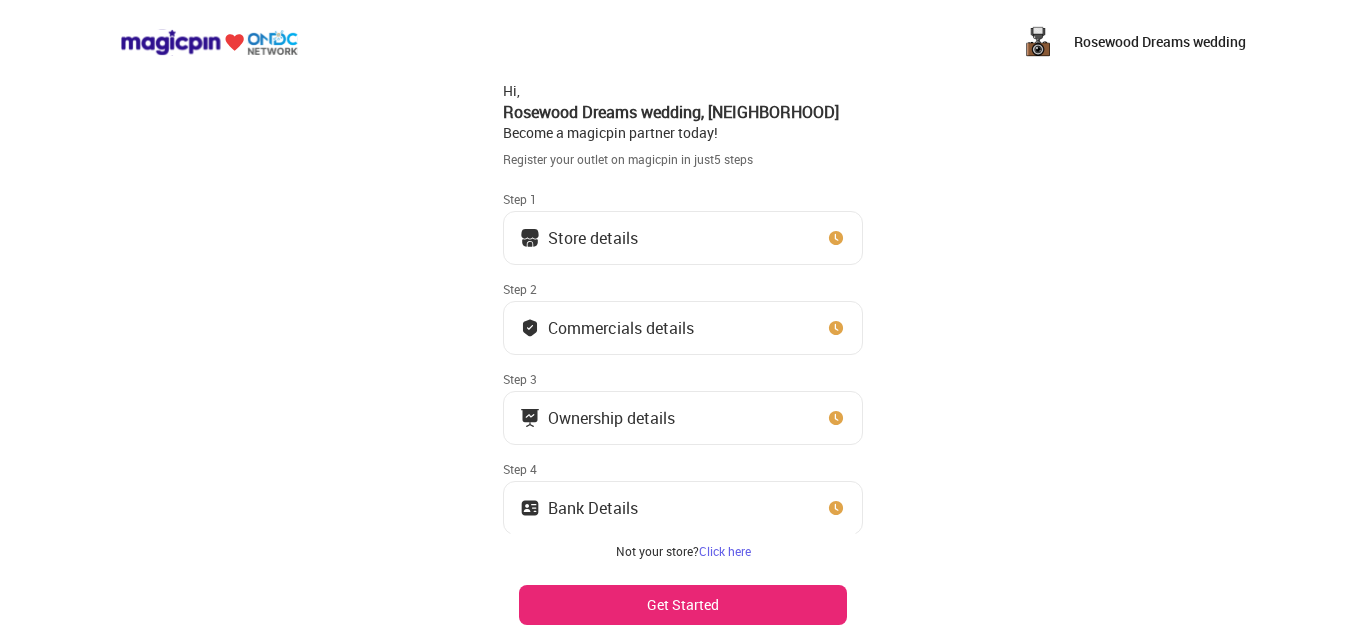scroll, scrollTop: 74, scrollLeft: 0, axis: vertical 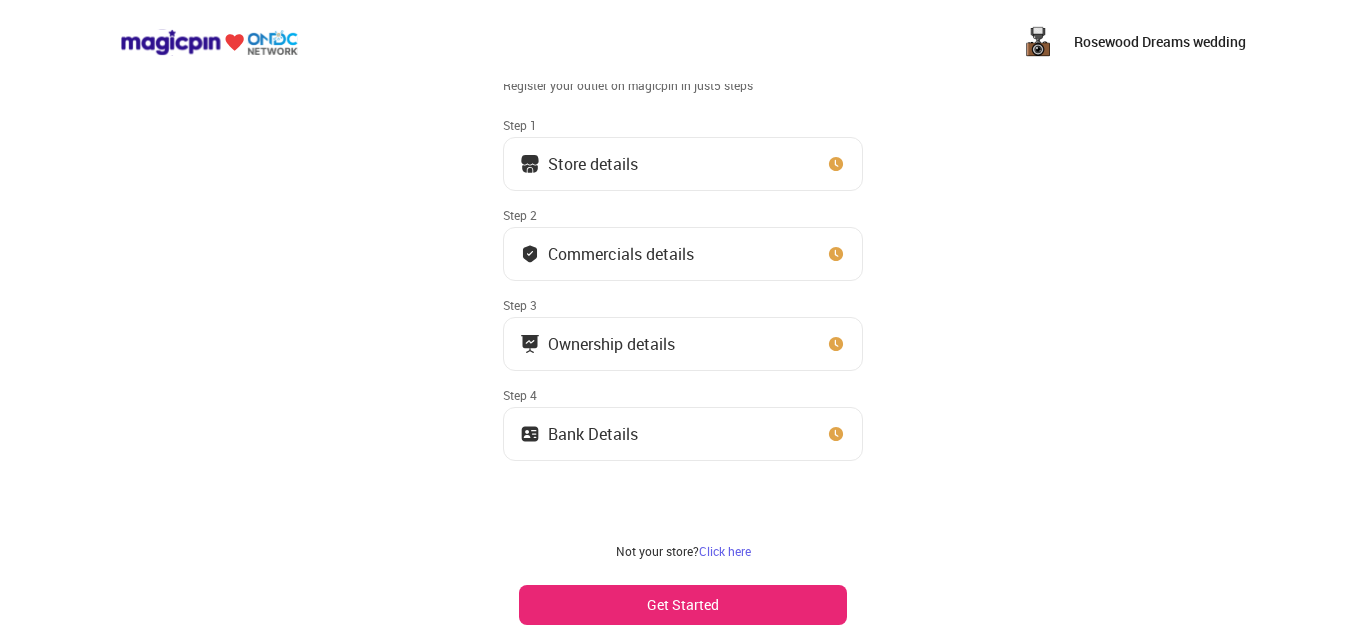 click on "Get Started" at bounding box center [683, 605] 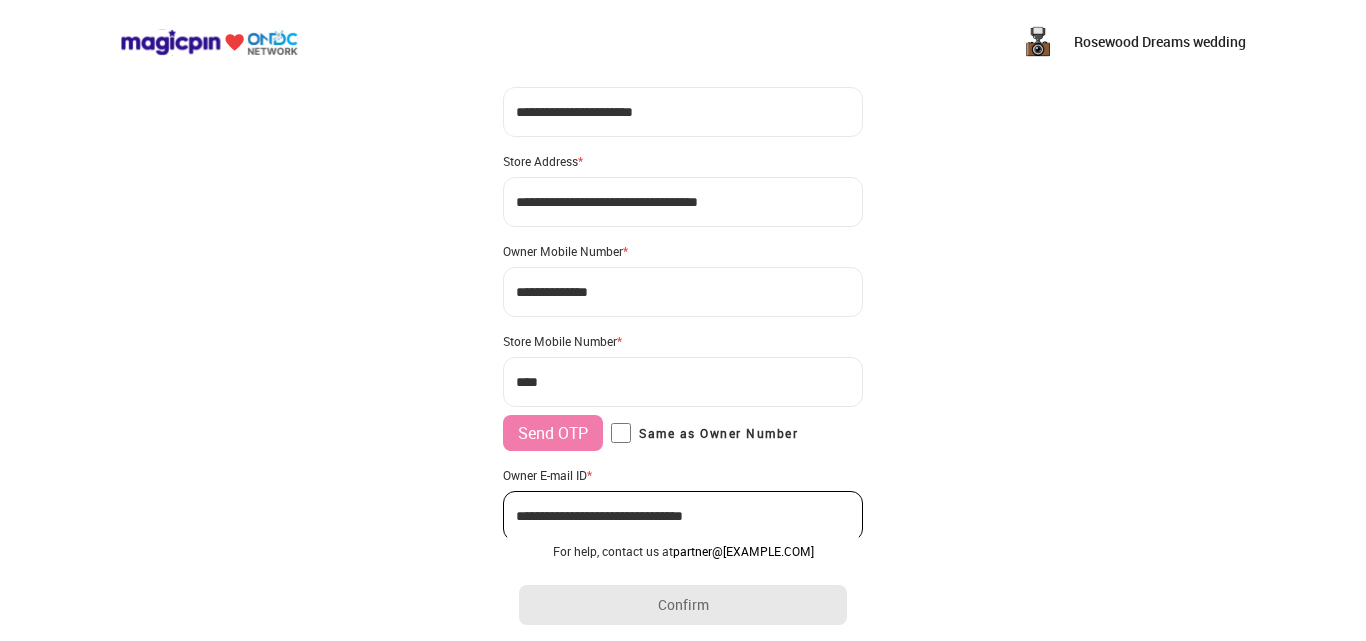 type on "**********" 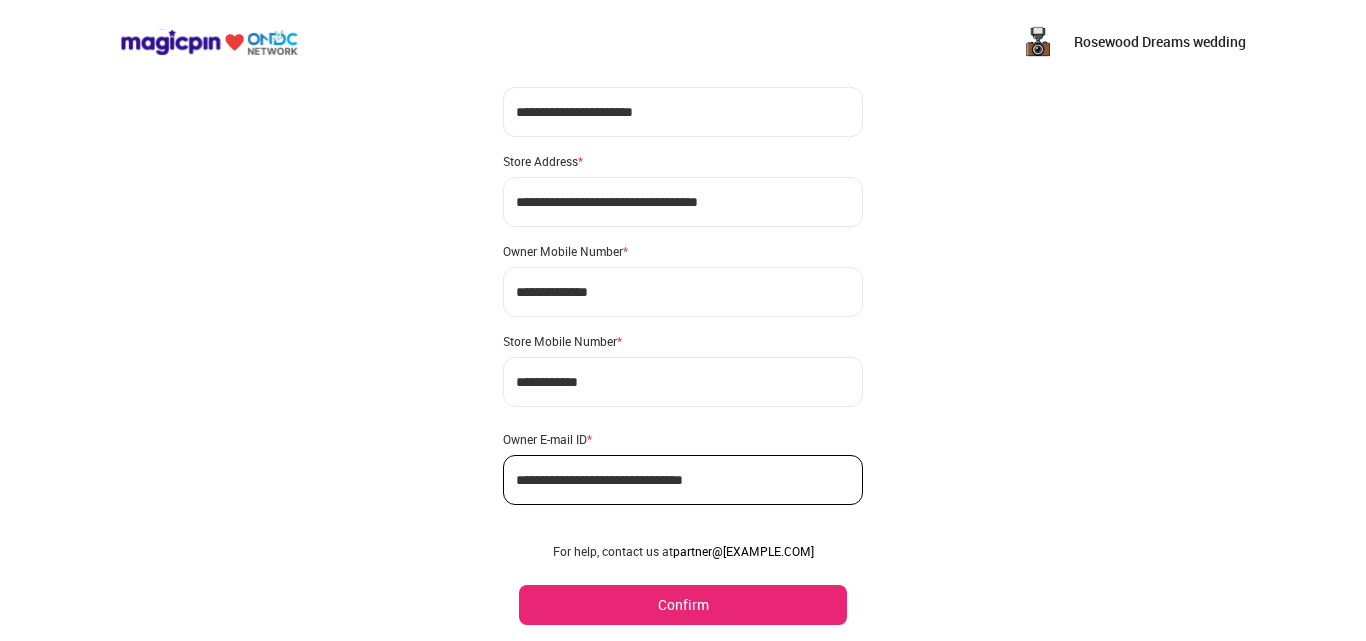 click on "Confirm" at bounding box center [683, 605] 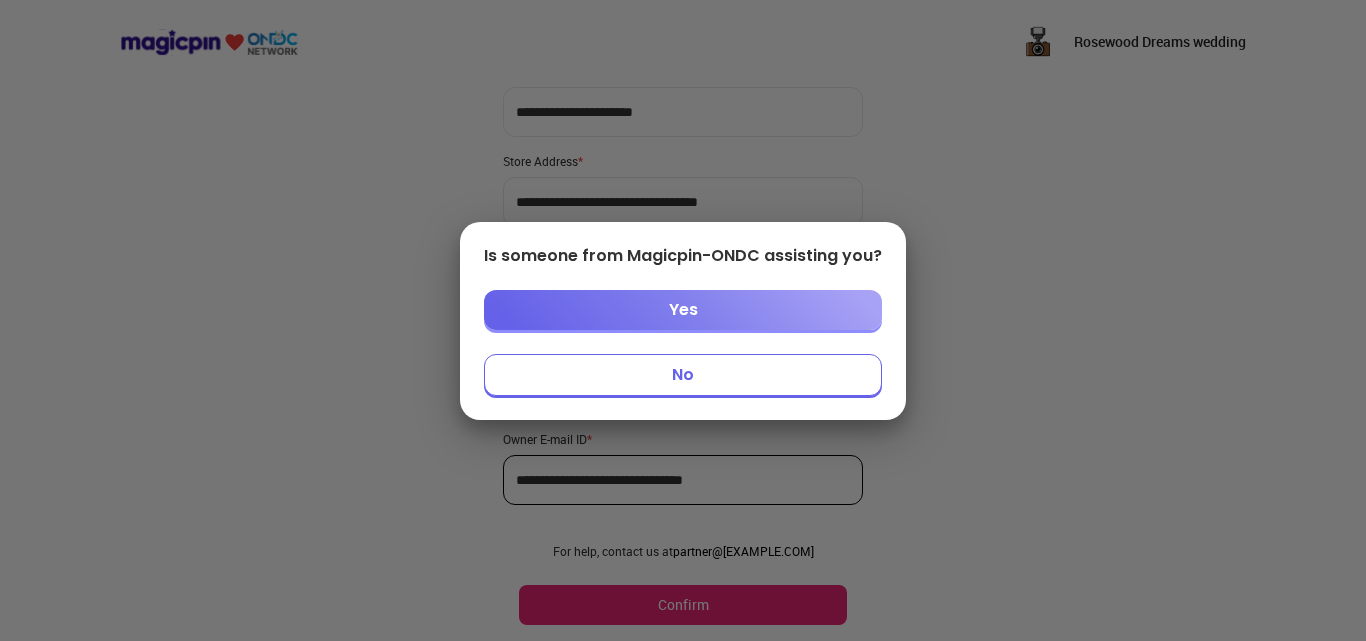 click on "No" at bounding box center (683, 375) 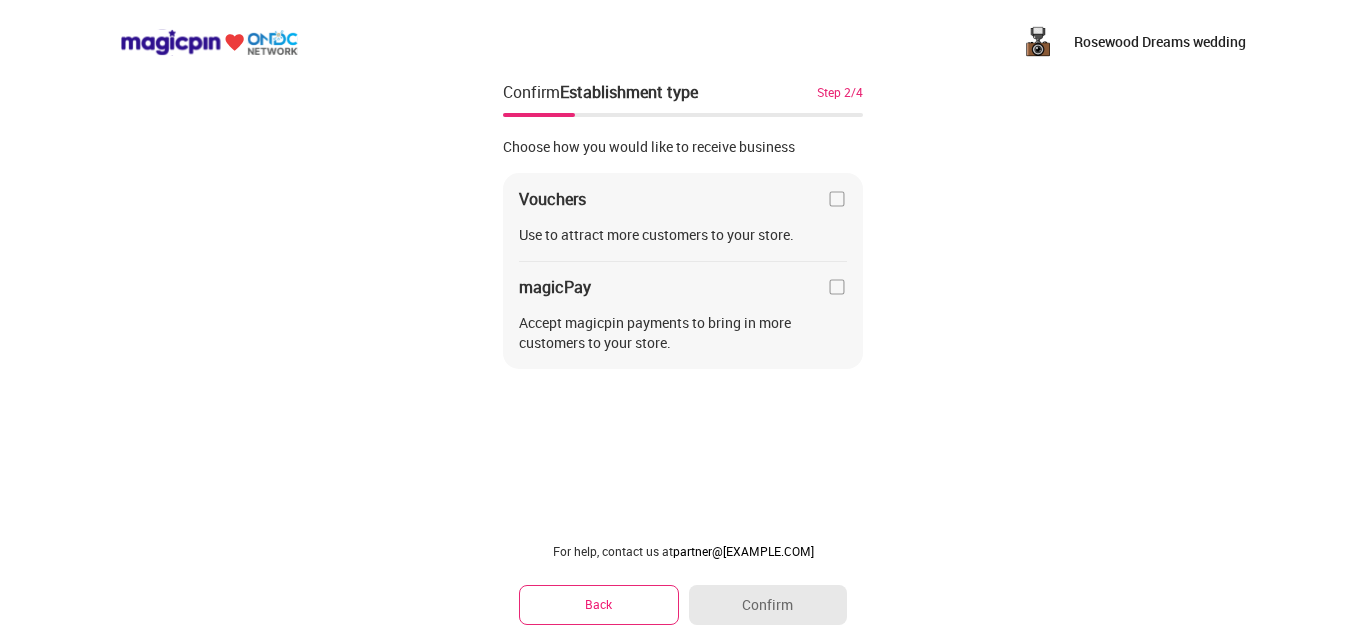 scroll, scrollTop: 0, scrollLeft: 0, axis: both 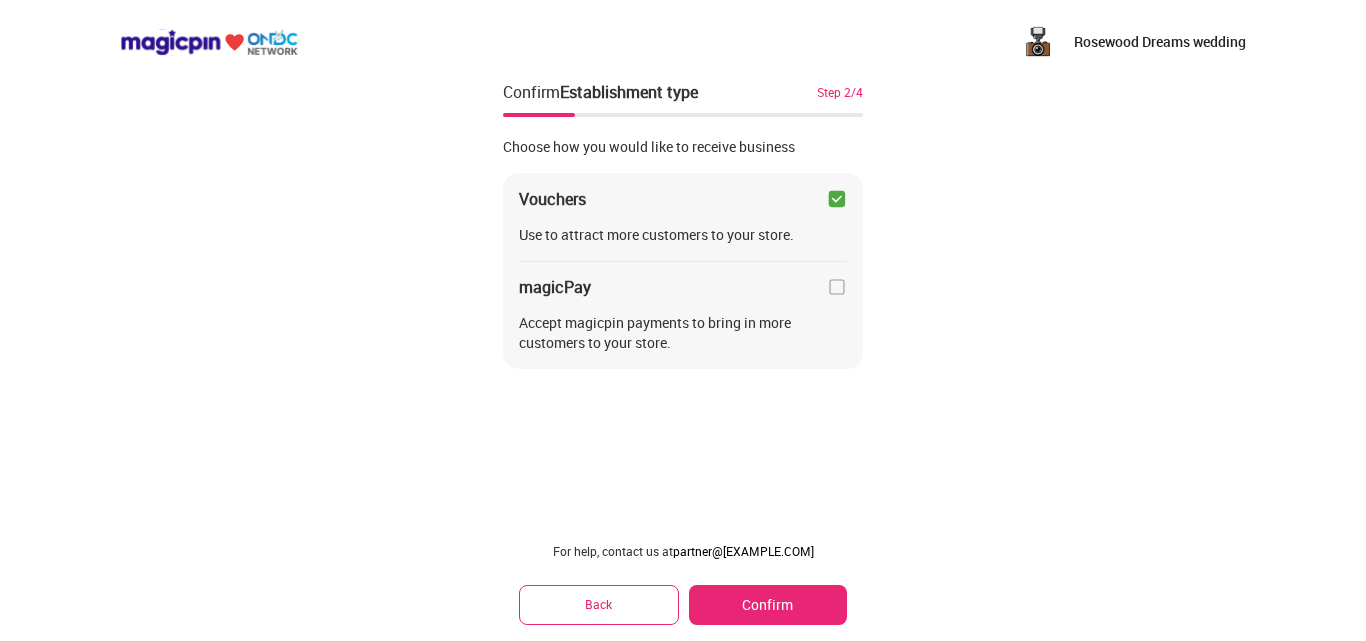 click at bounding box center [837, 287] 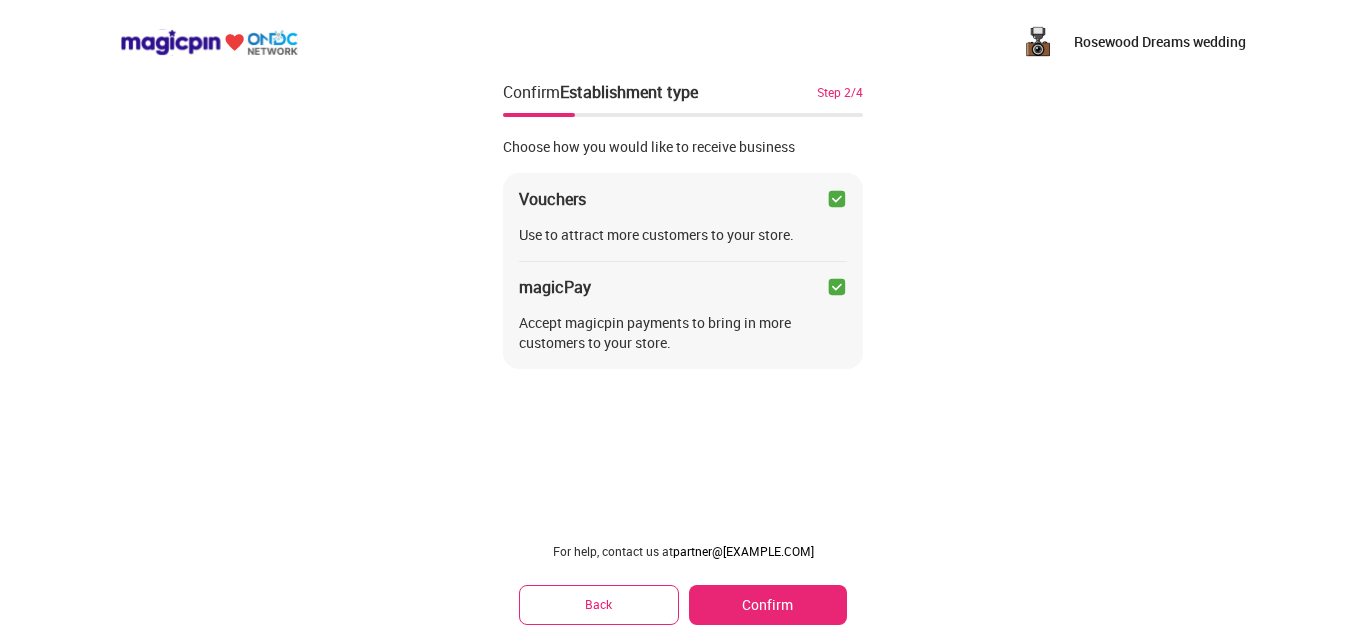 click on "Confirm" at bounding box center (768, 605) 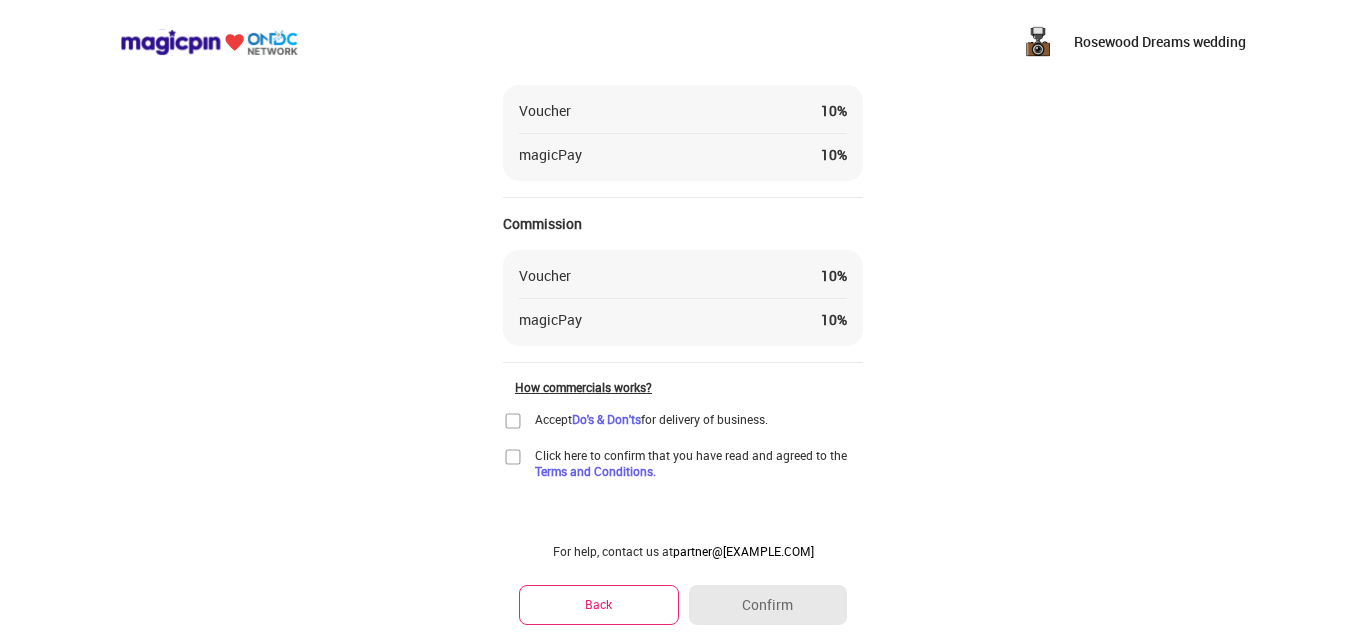 scroll, scrollTop: 142, scrollLeft: 0, axis: vertical 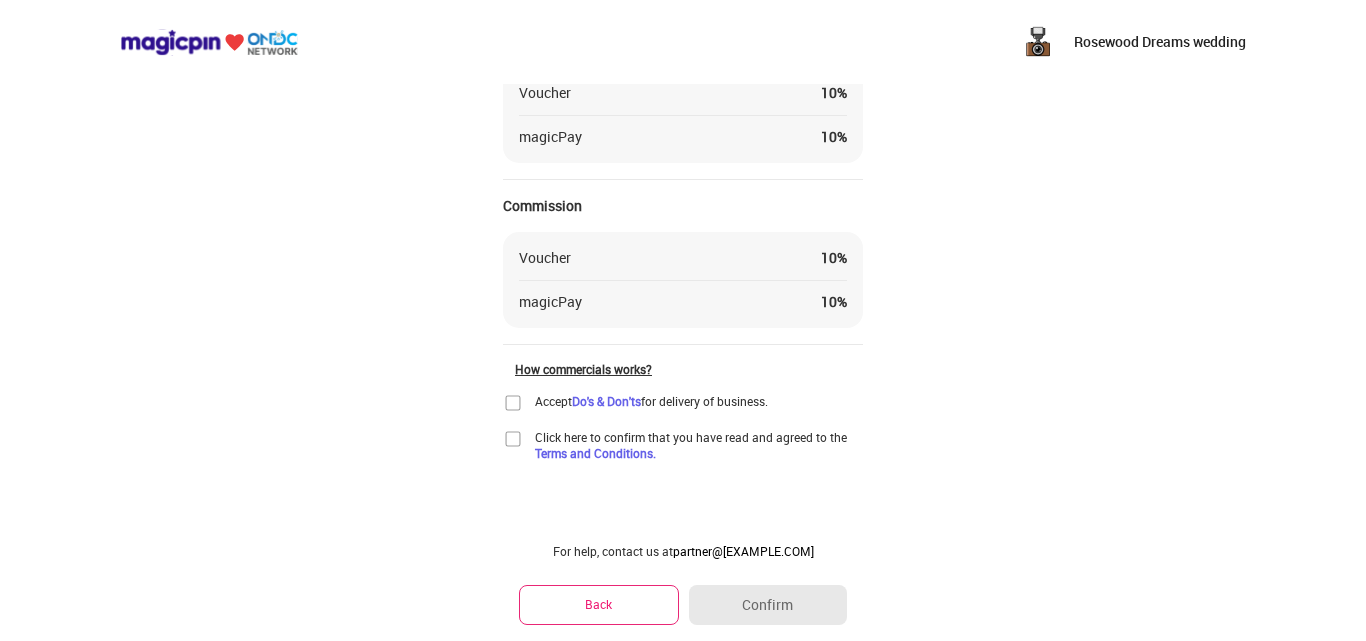 click at bounding box center (513, 403) 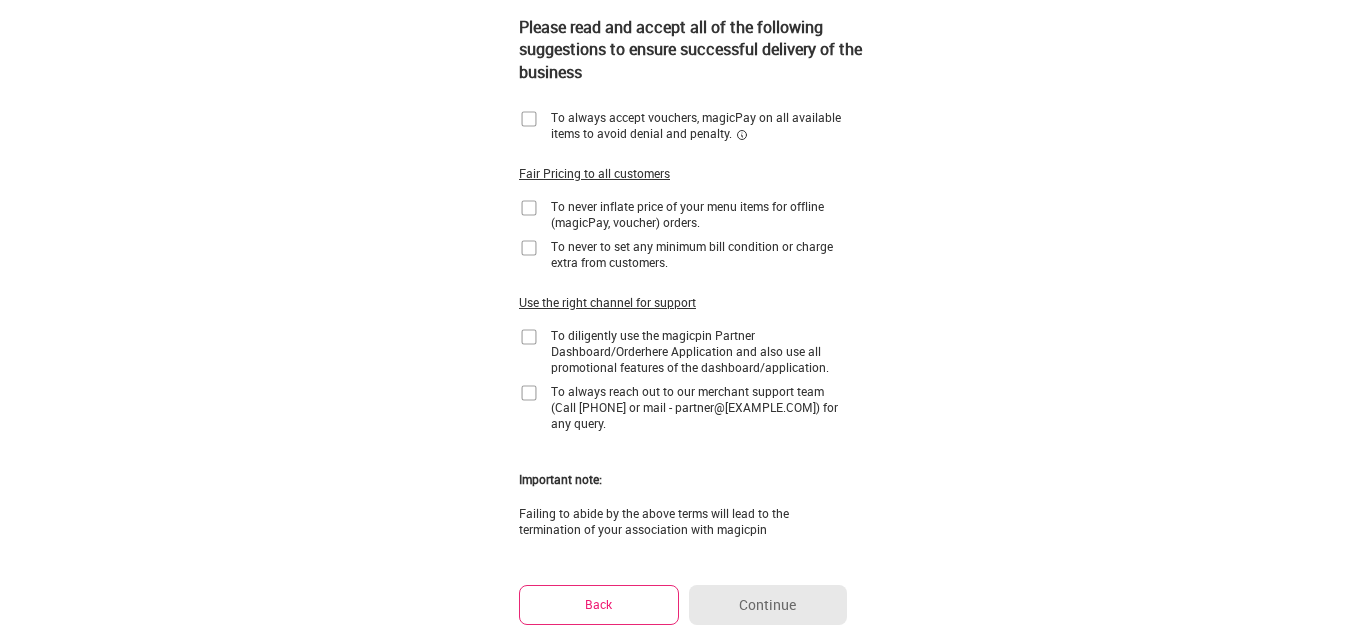 click at bounding box center [529, 119] 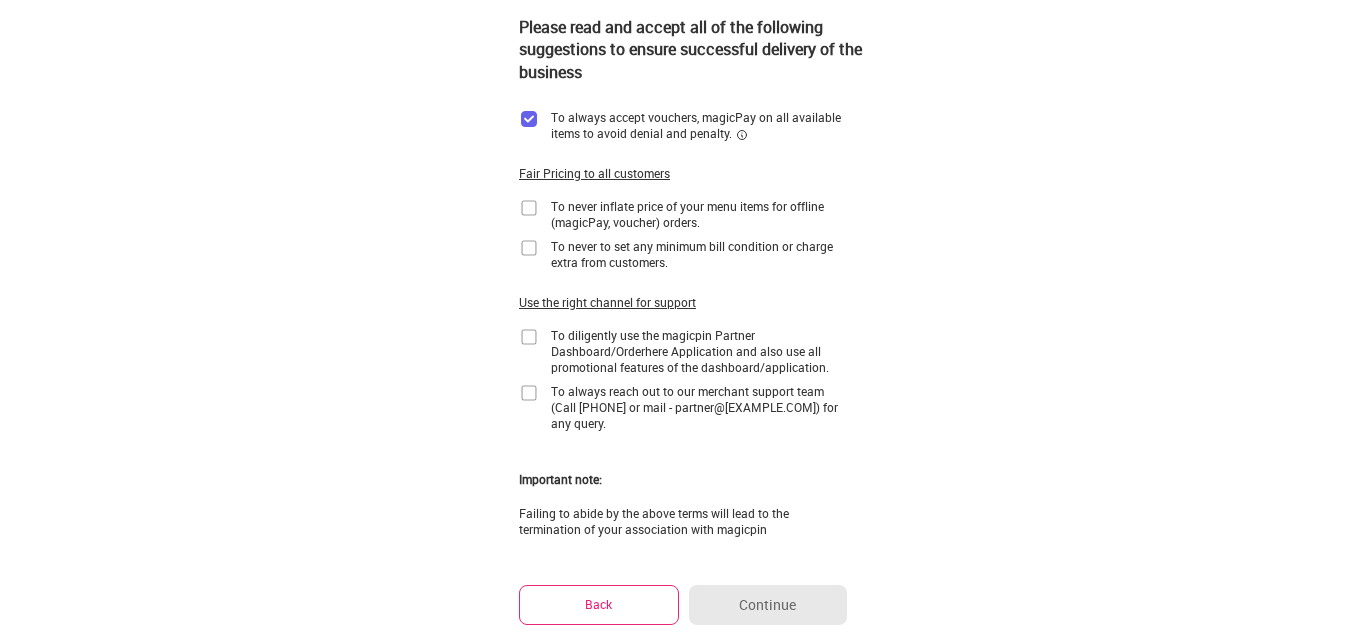 click at bounding box center [529, 208] 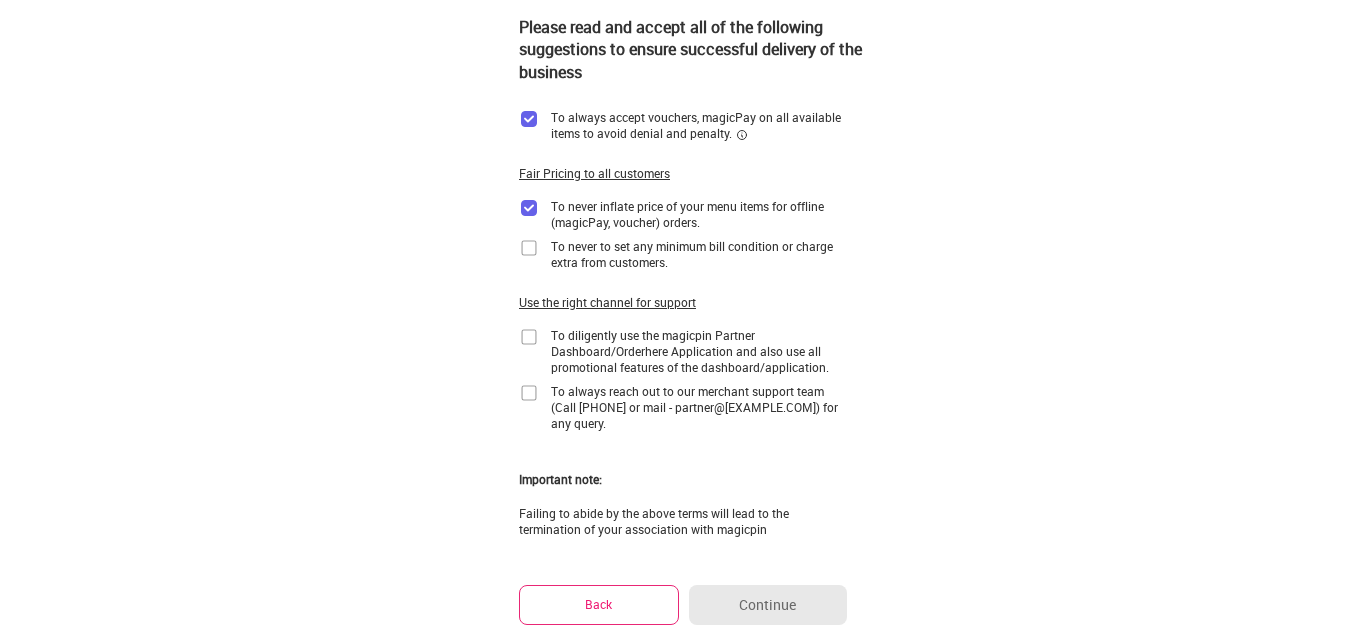 click at bounding box center (529, 393) 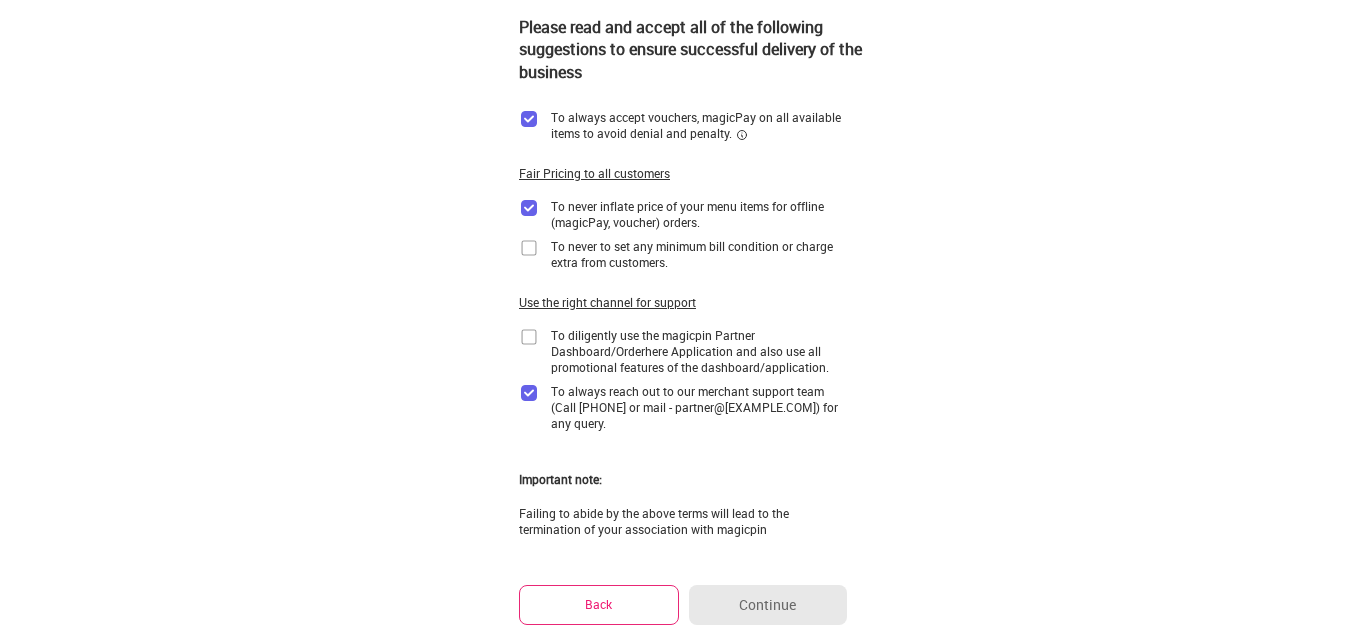 click at bounding box center [529, 337] 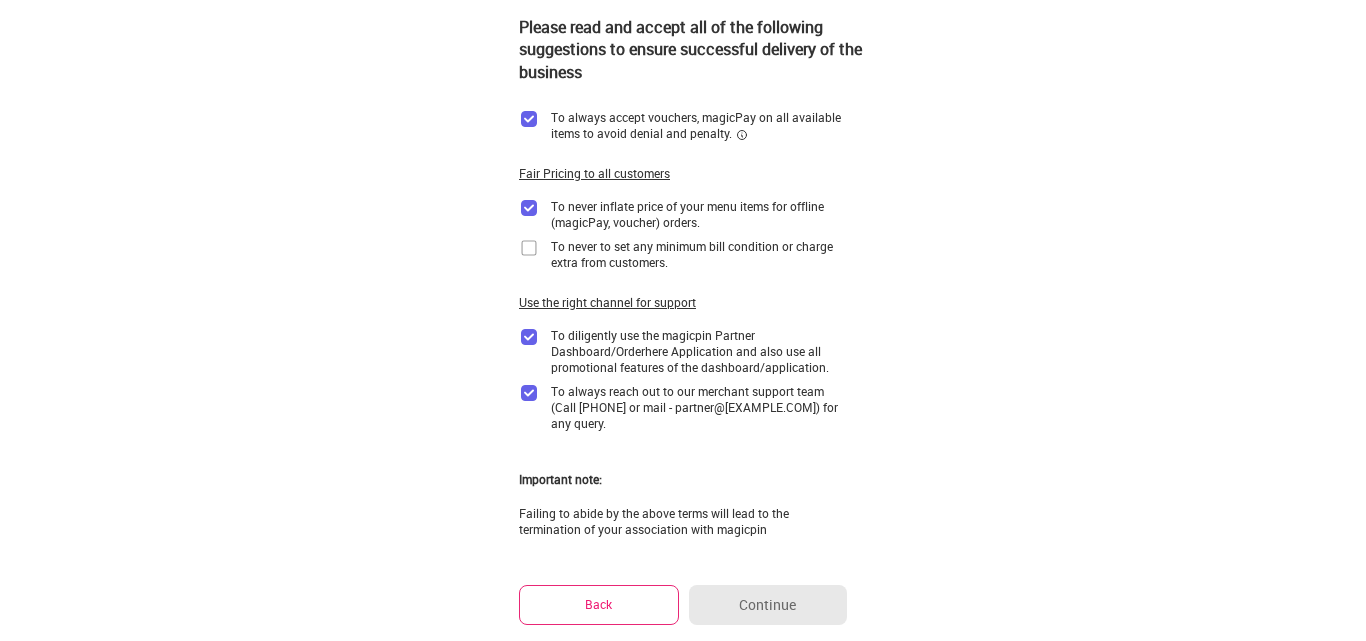 click at bounding box center [529, 248] 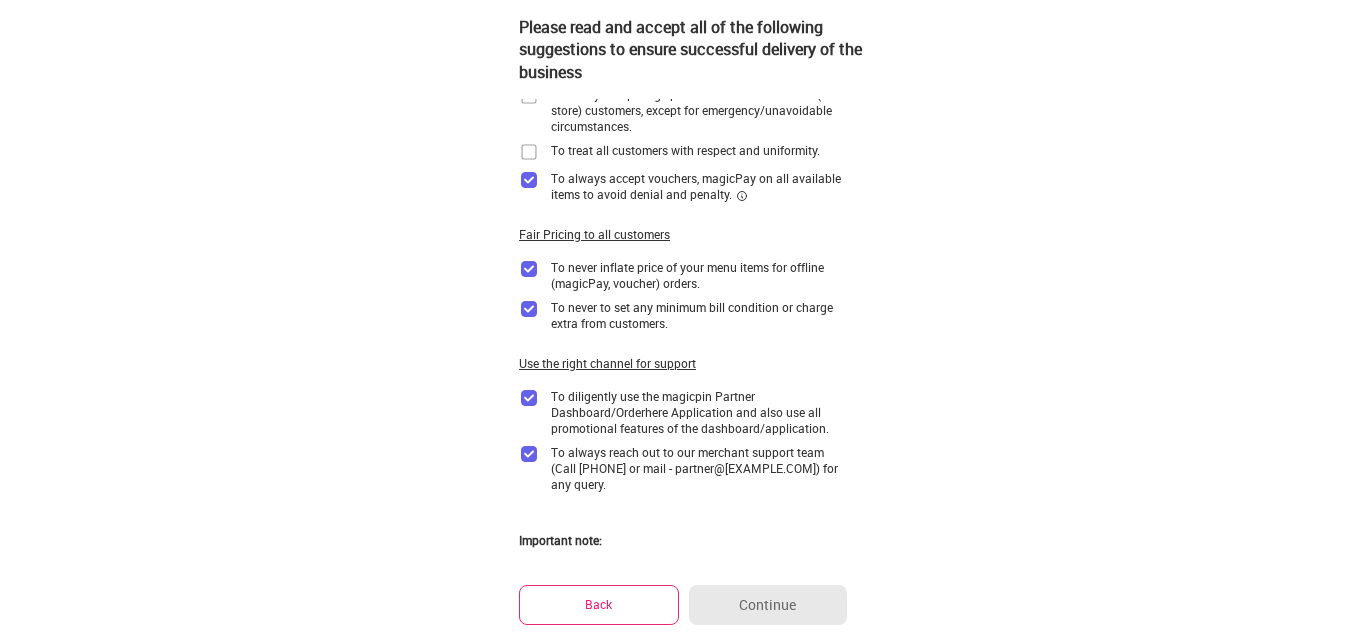 scroll, scrollTop: 0, scrollLeft: 0, axis: both 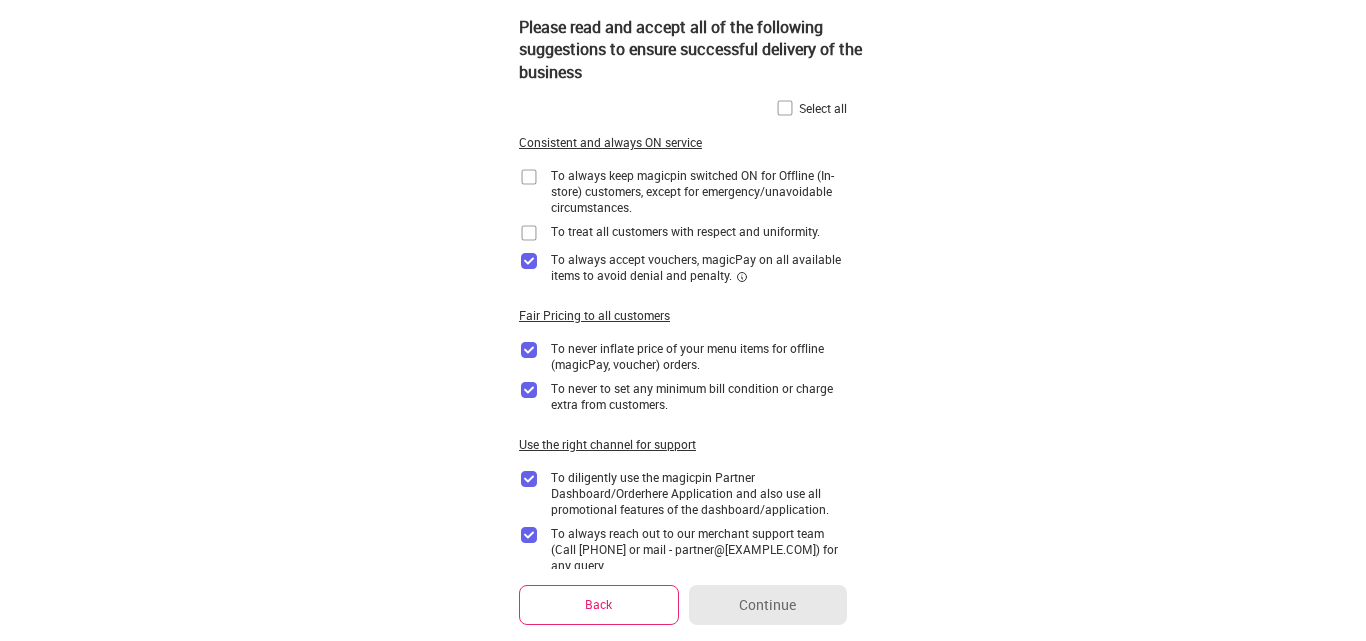 click at bounding box center [529, 233] 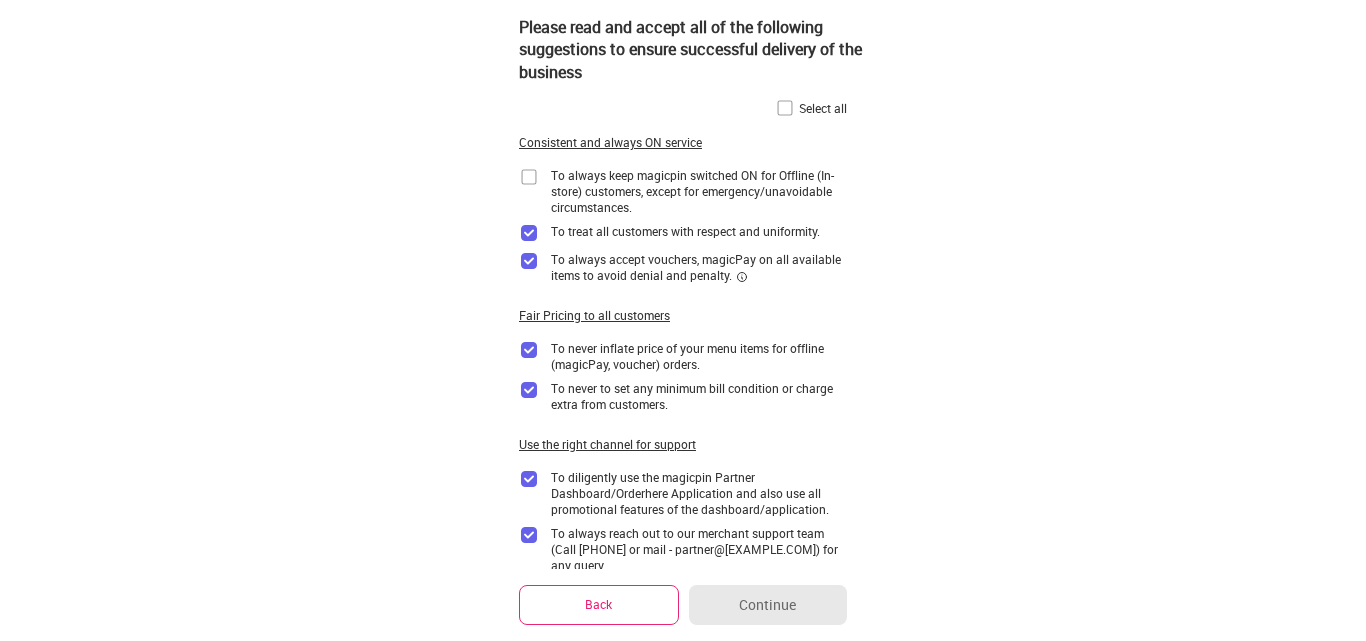 click at bounding box center [529, 177] 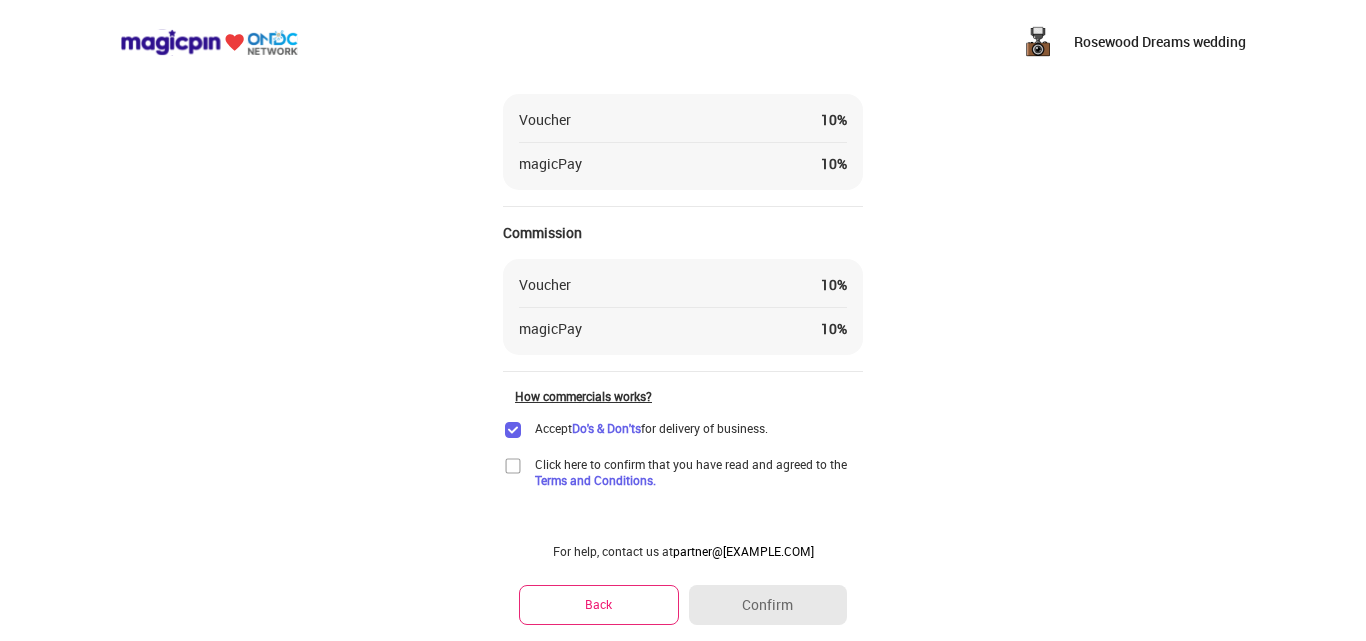 scroll, scrollTop: 142, scrollLeft: 0, axis: vertical 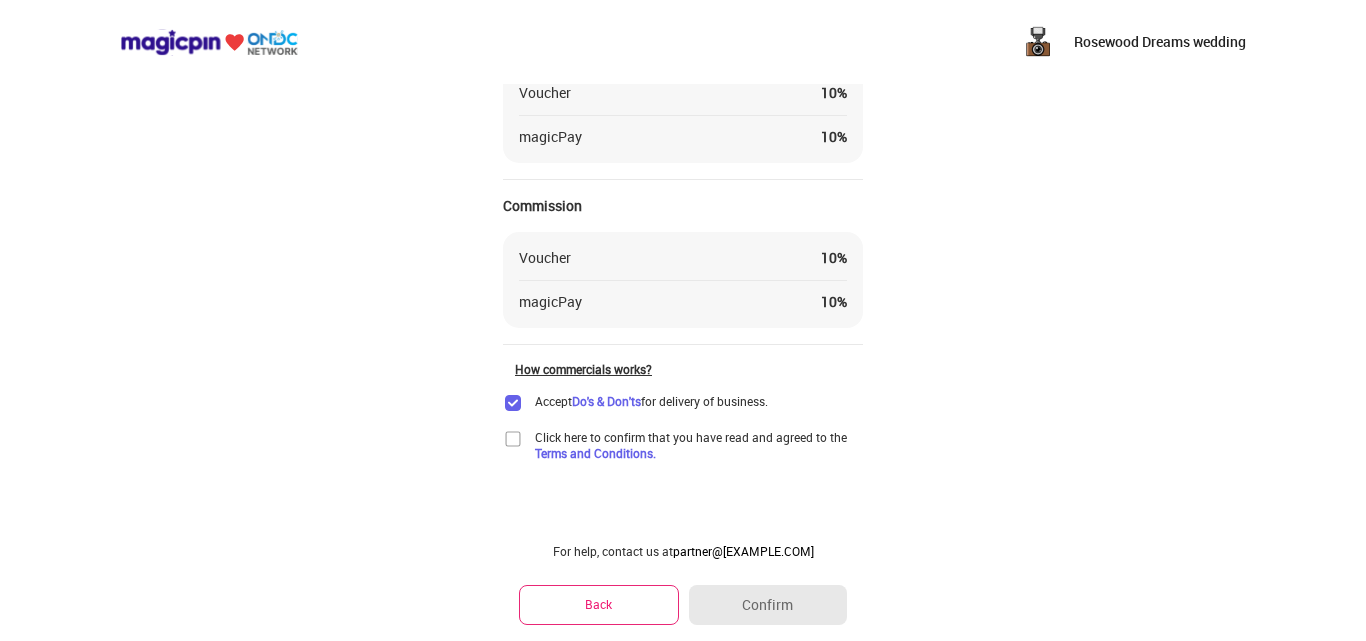 click at bounding box center (513, 439) 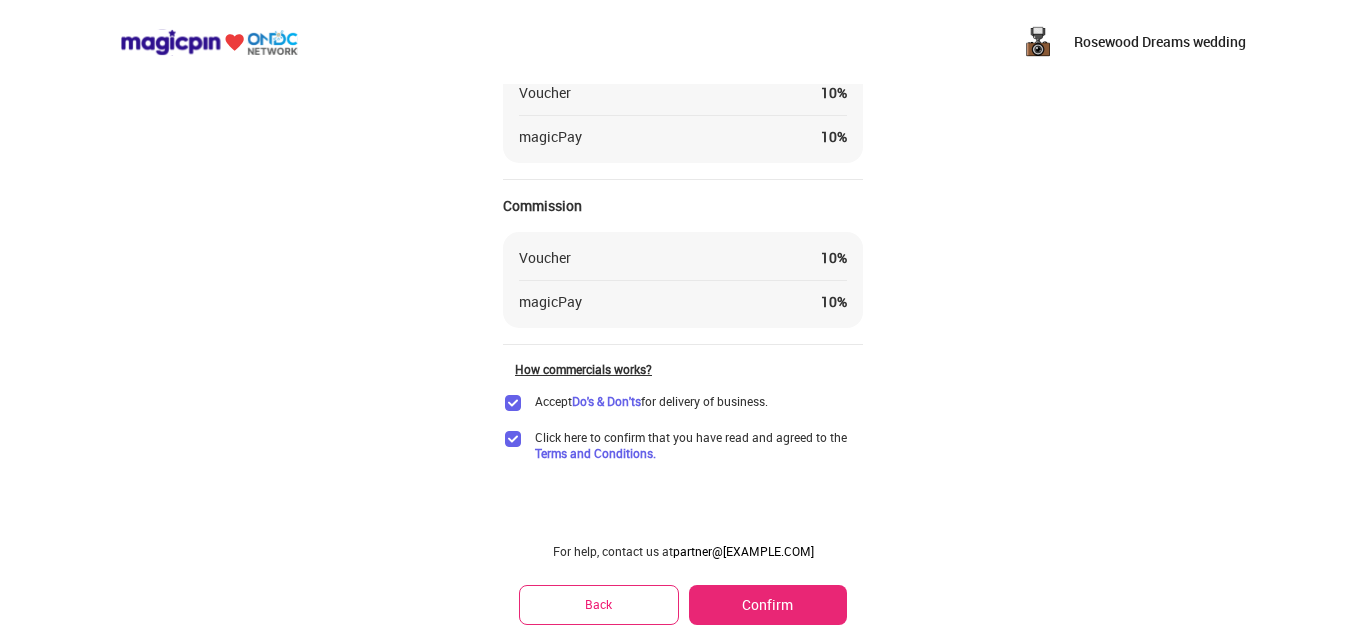 click on "Confirm" at bounding box center [768, 605] 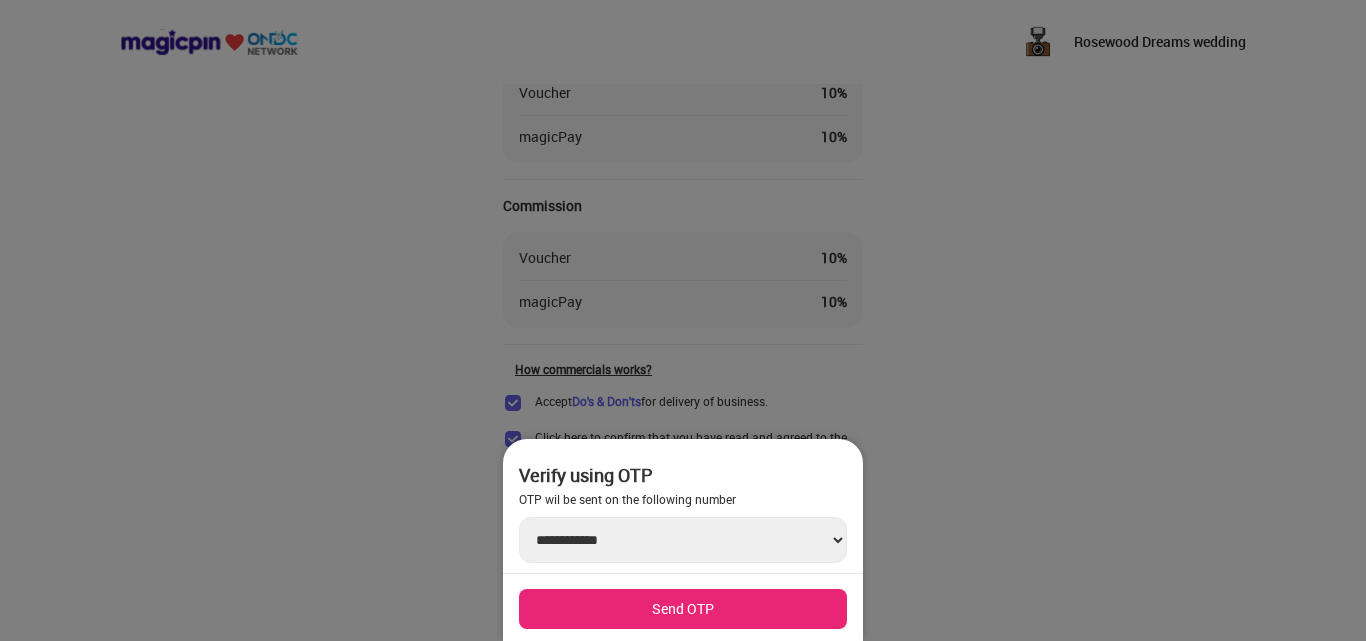 click on "Send OTP" at bounding box center (683, 609) 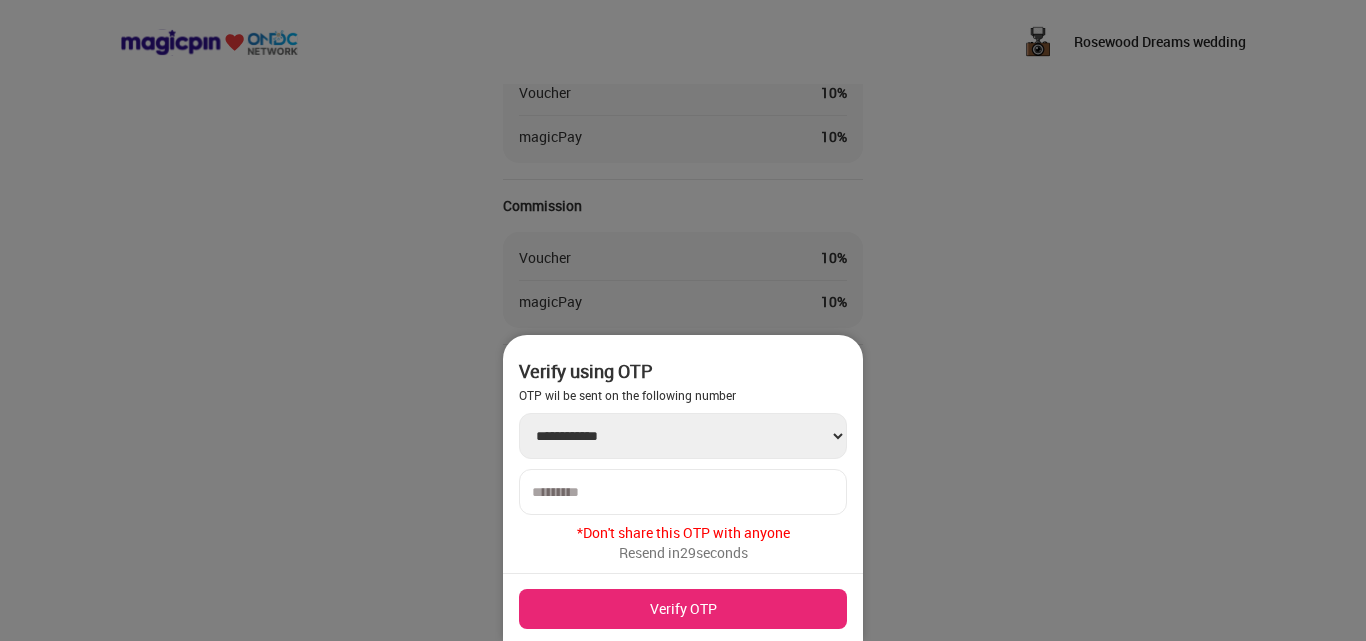 click at bounding box center (683, 492) 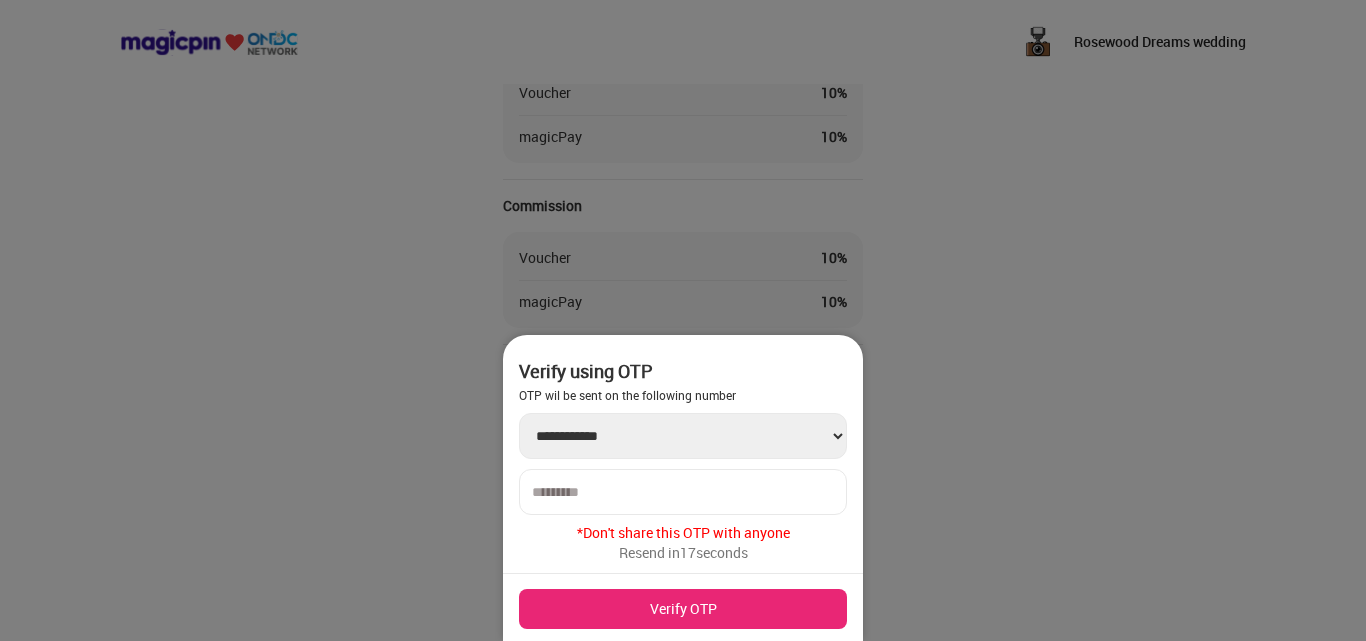 type on "******" 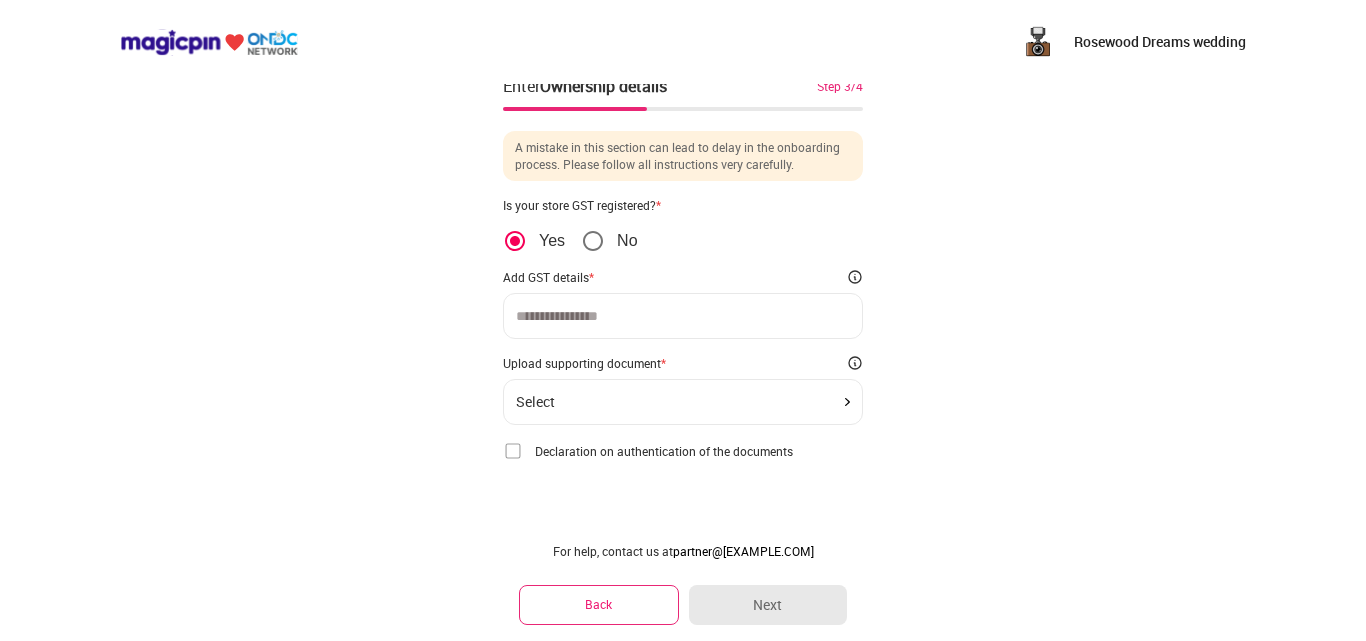 scroll, scrollTop: 6, scrollLeft: 0, axis: vertical 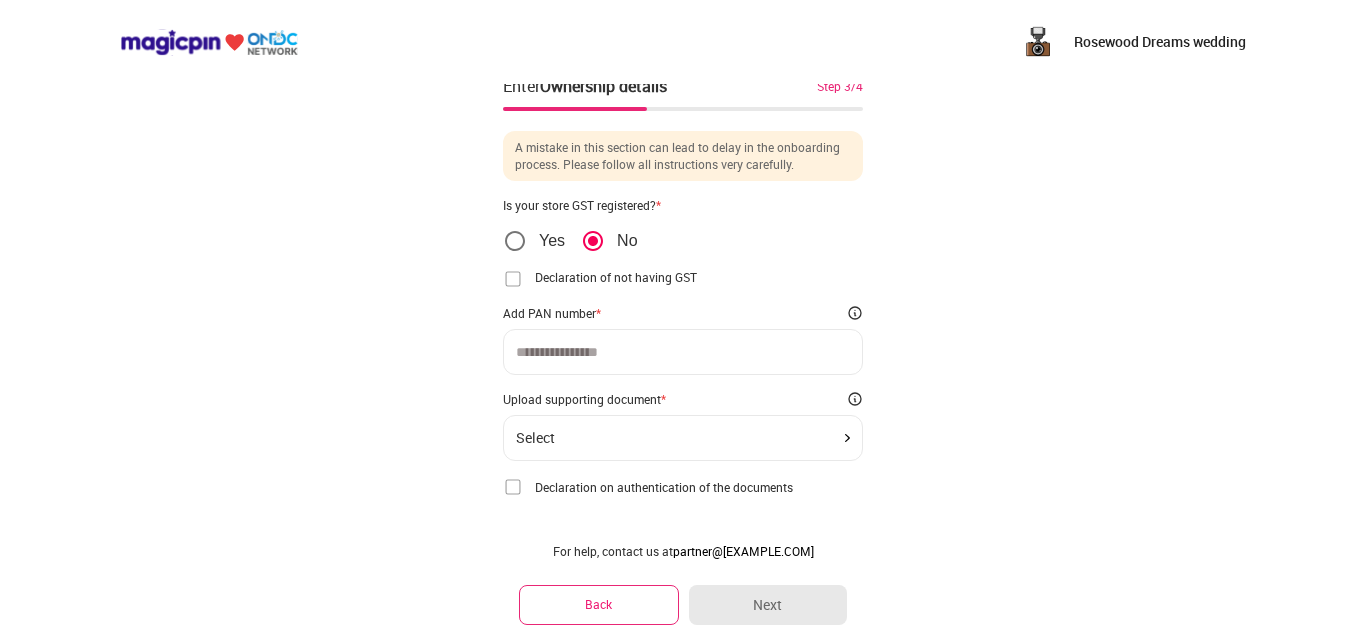 click on "Select" 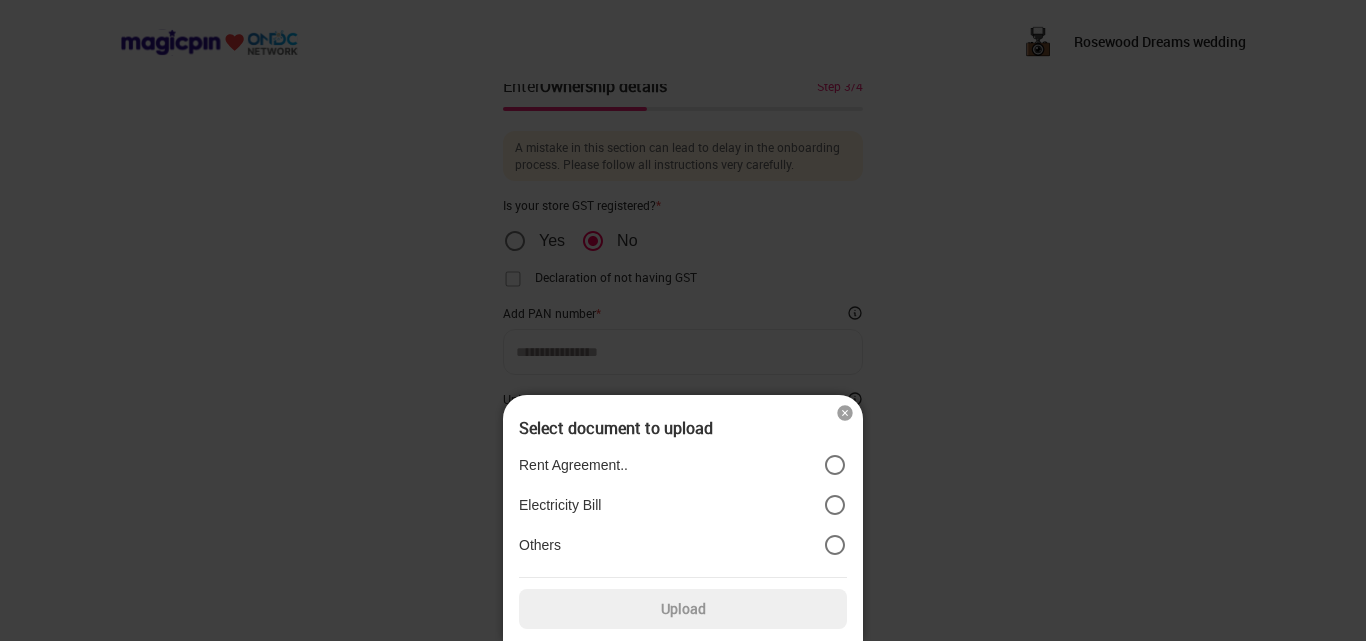 click on "Others" at bounding box center (540, 545) 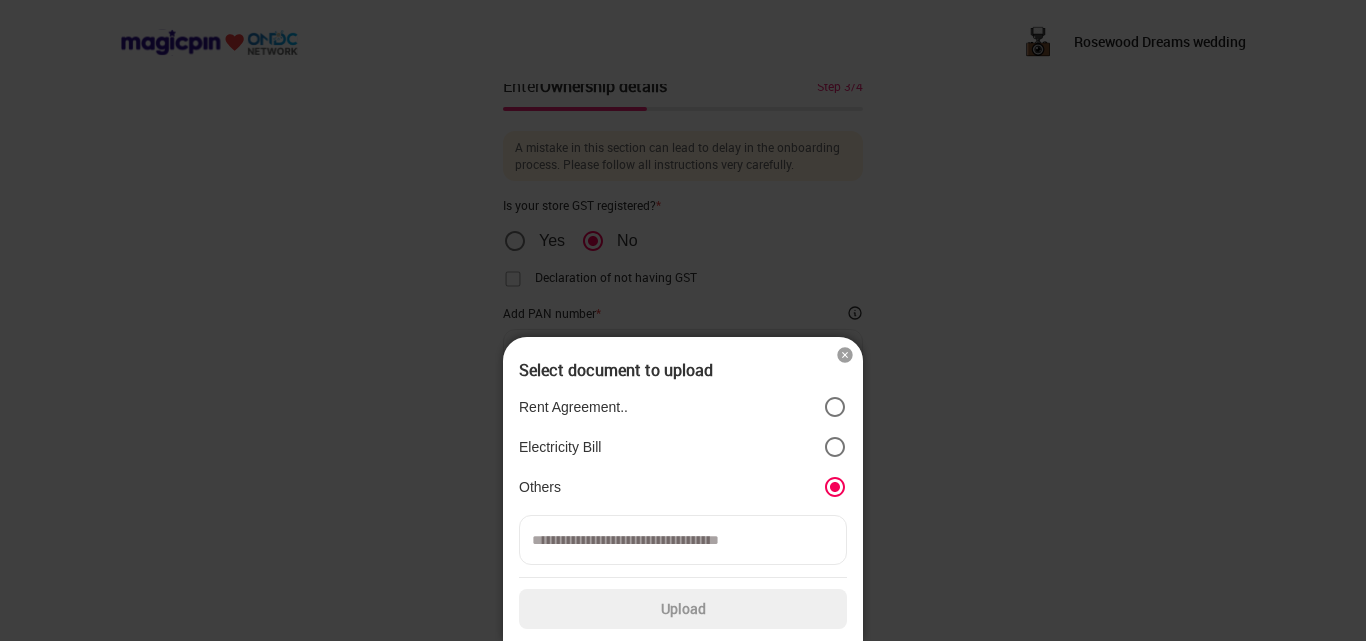 click at bounding box center [683, 540] 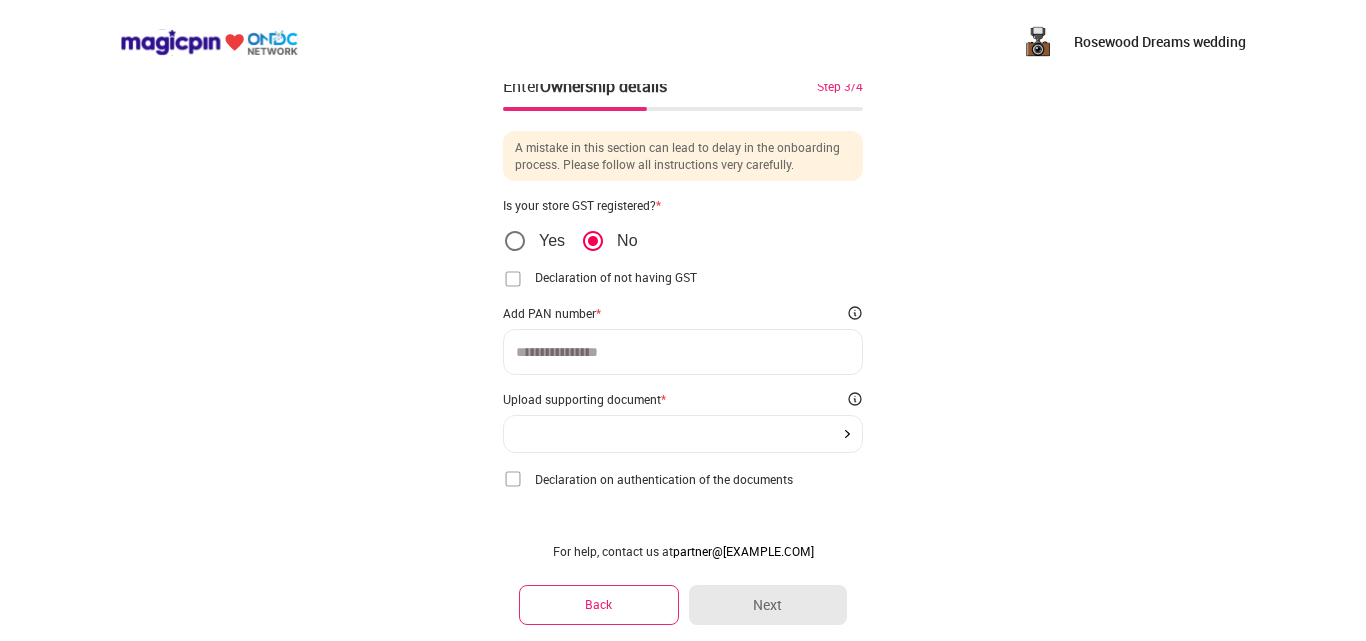 click at bounding box center (513, 479) 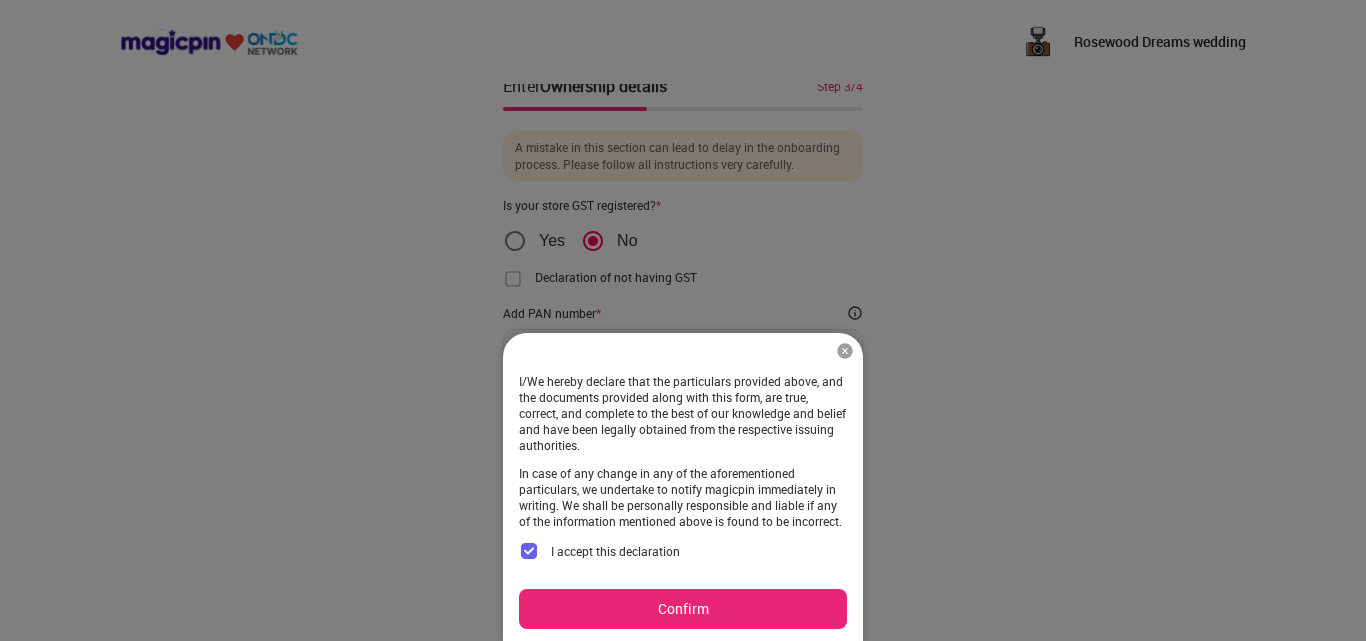 click on "Confirm" at bounding box center (683, 609) 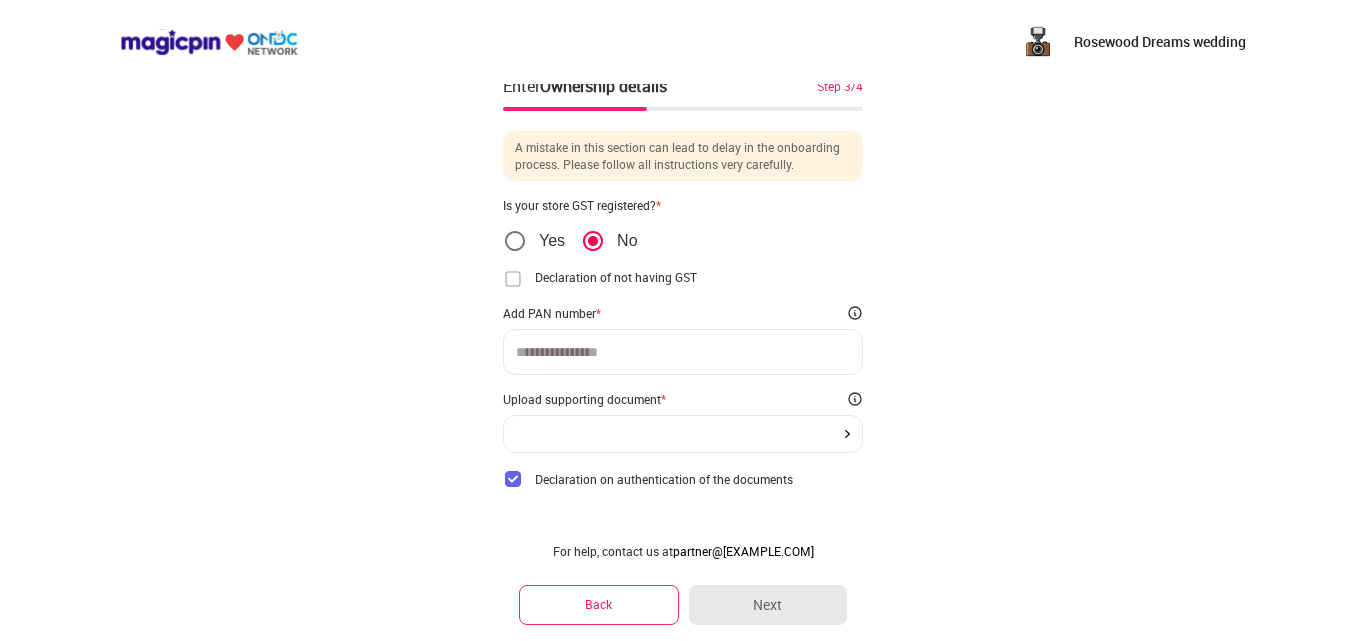 click at bounding box center [847, 434] 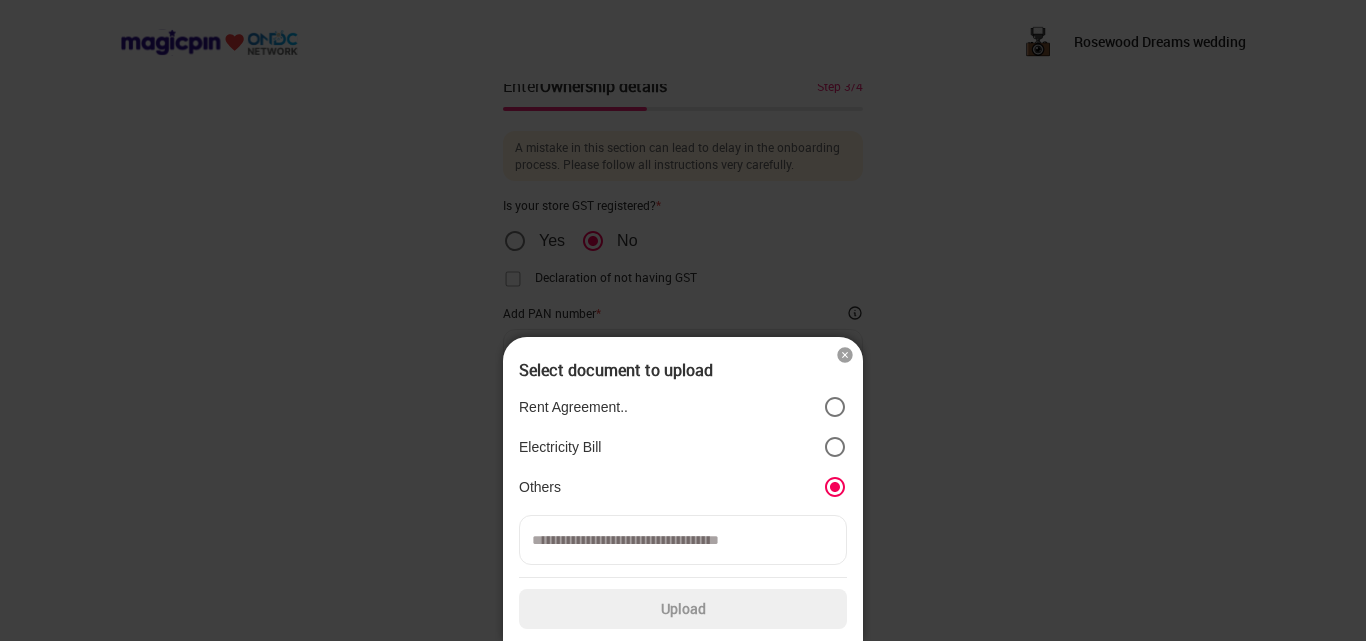 click on "Upload" at bounding box center [683, 609] 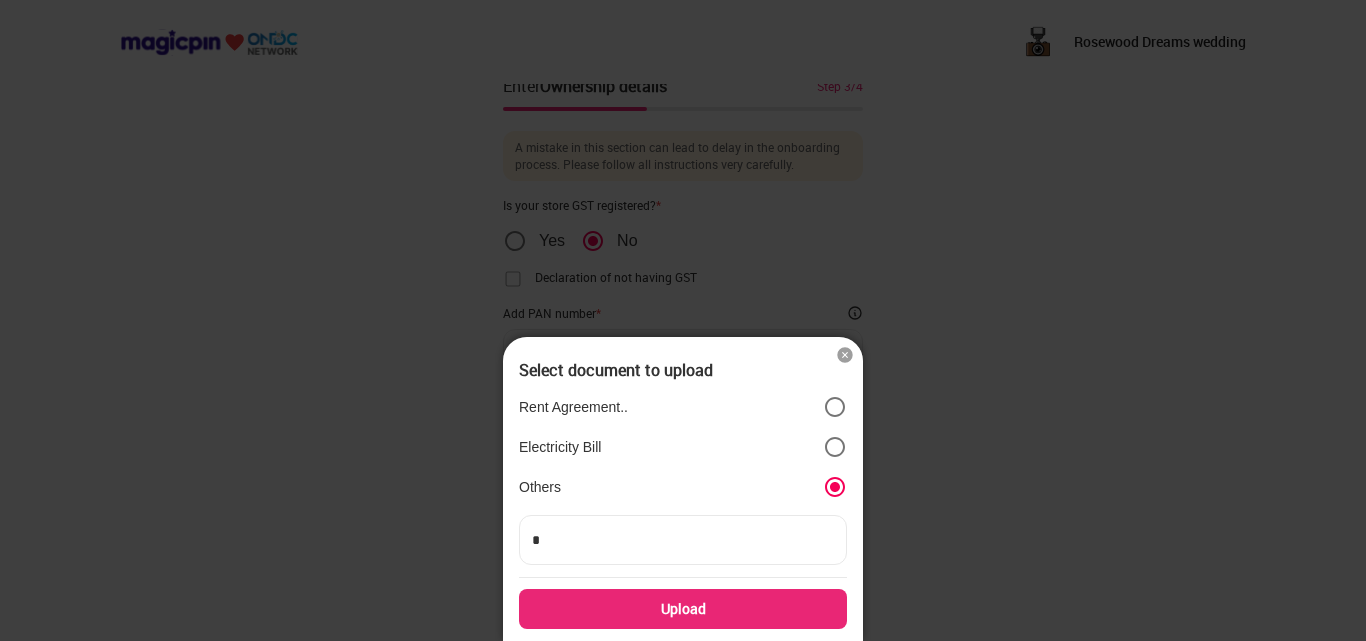type on "**" 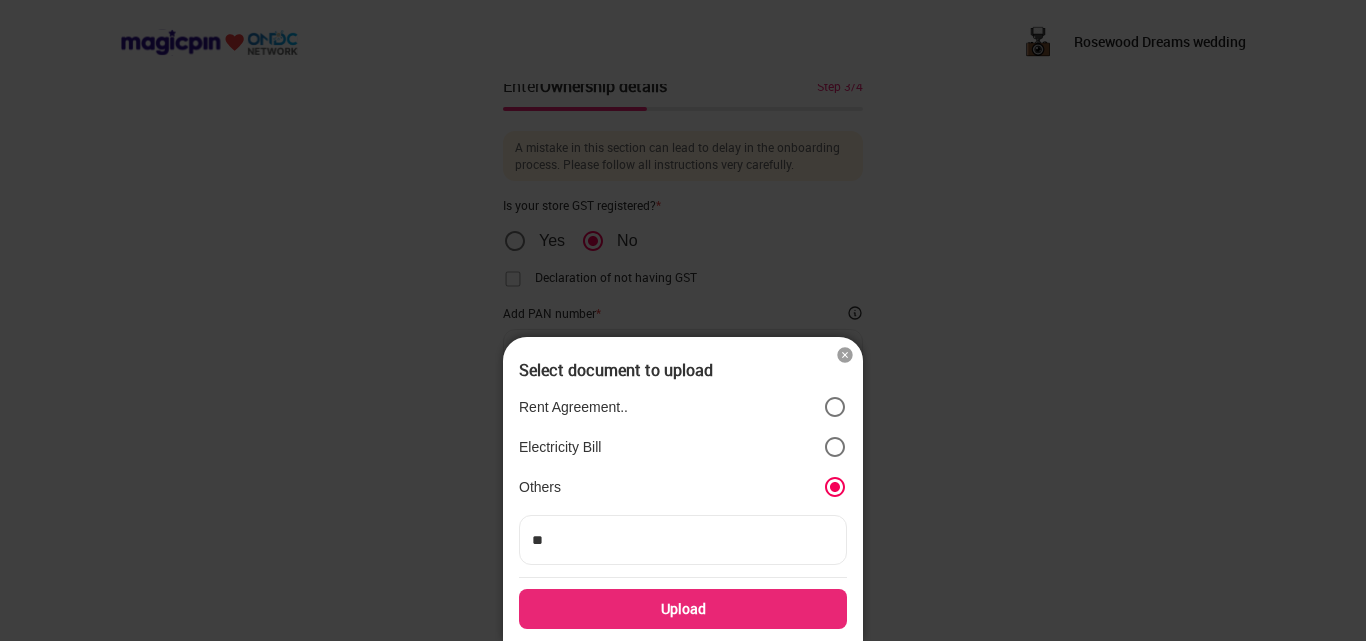 type on "***" 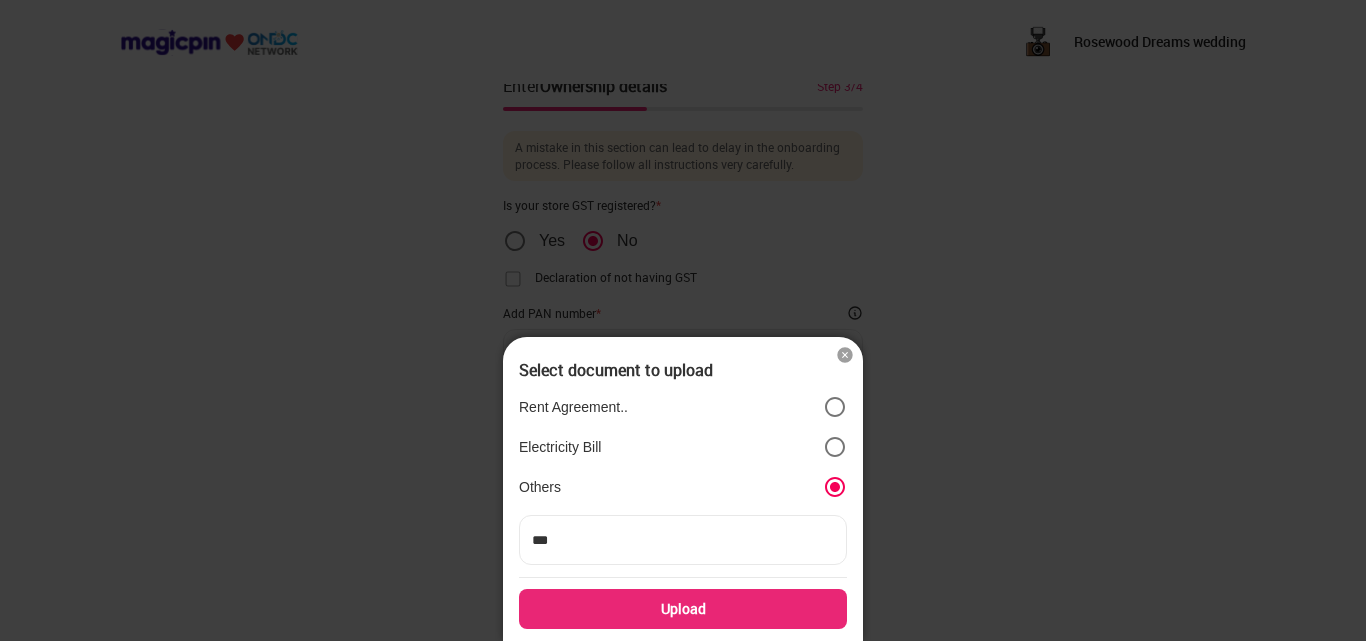type on "****" 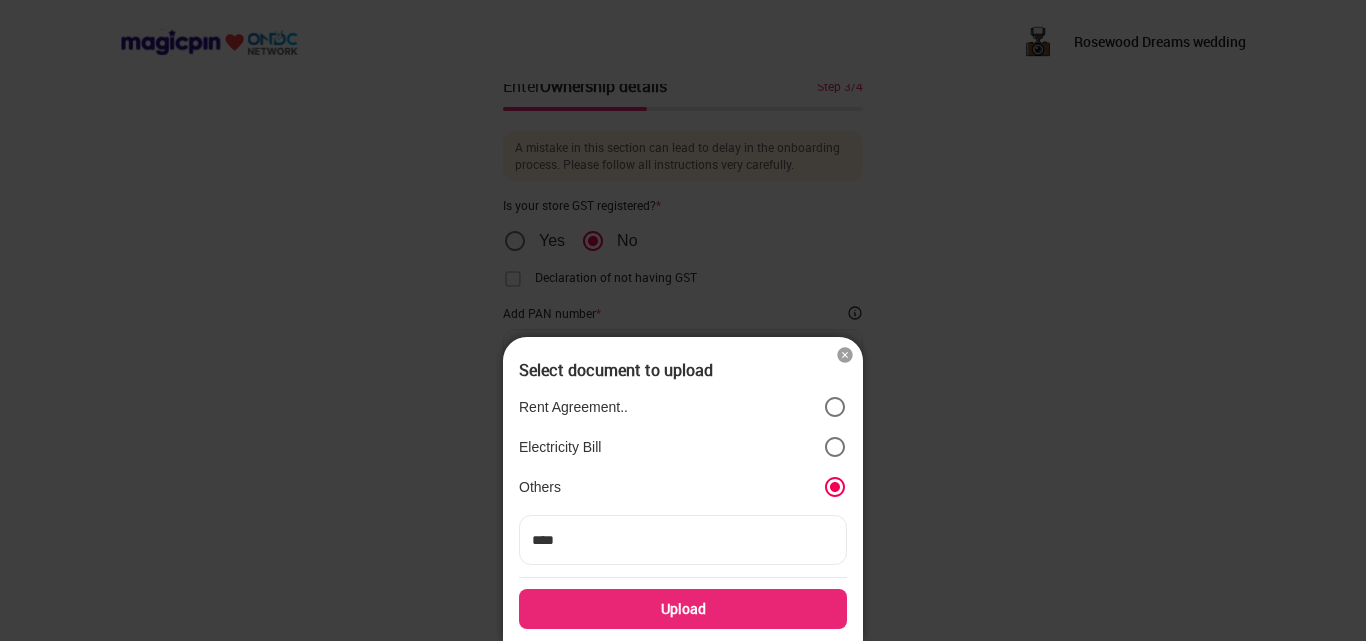 type on "****" 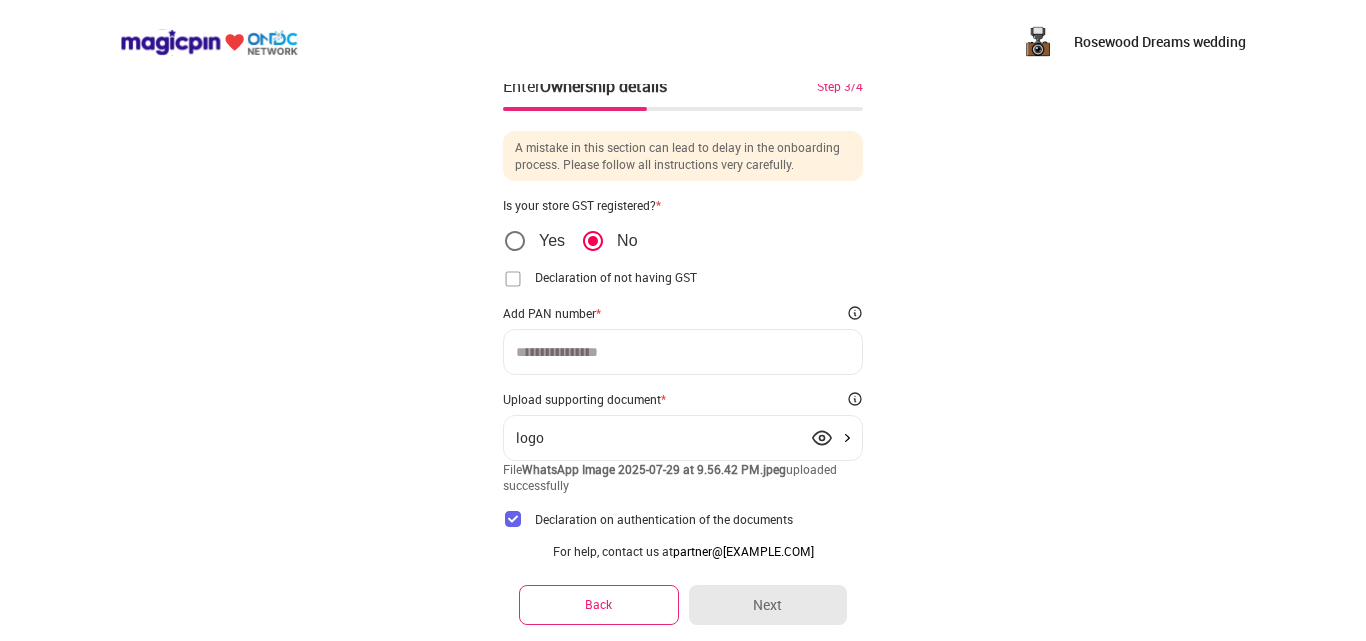 scroll, scrollTop: 74, scrollLeft: 0, axis: vertical 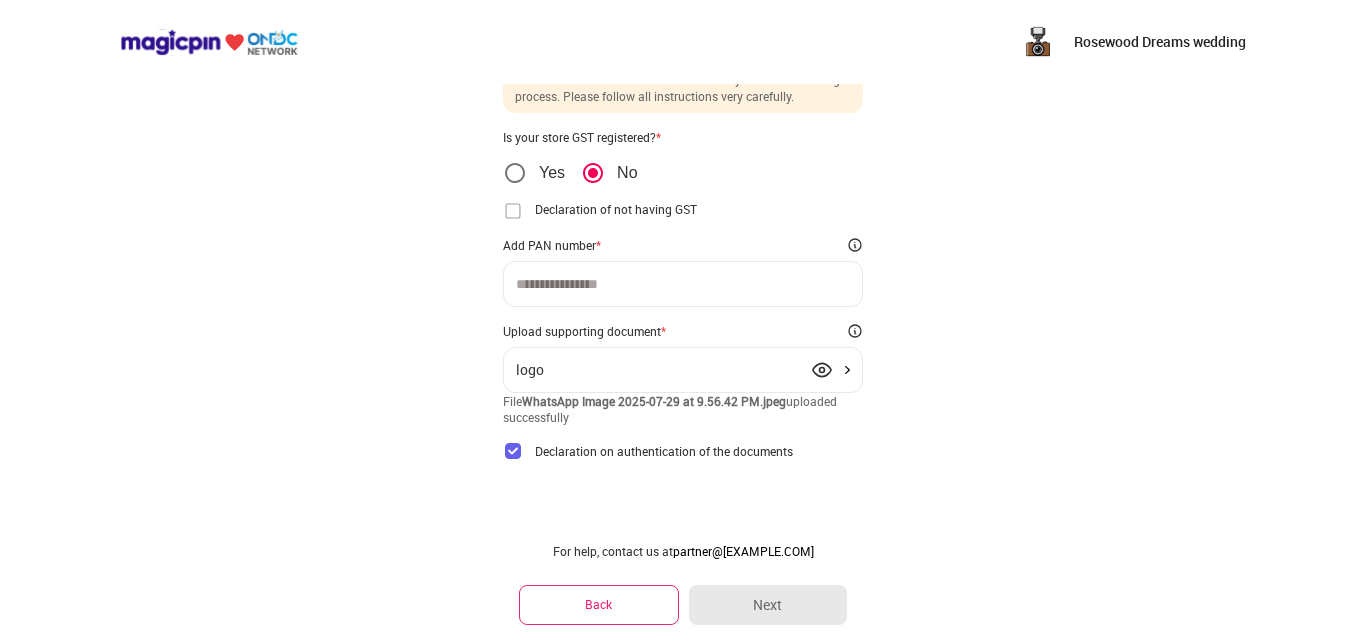 click at bounding box center (513, 211) 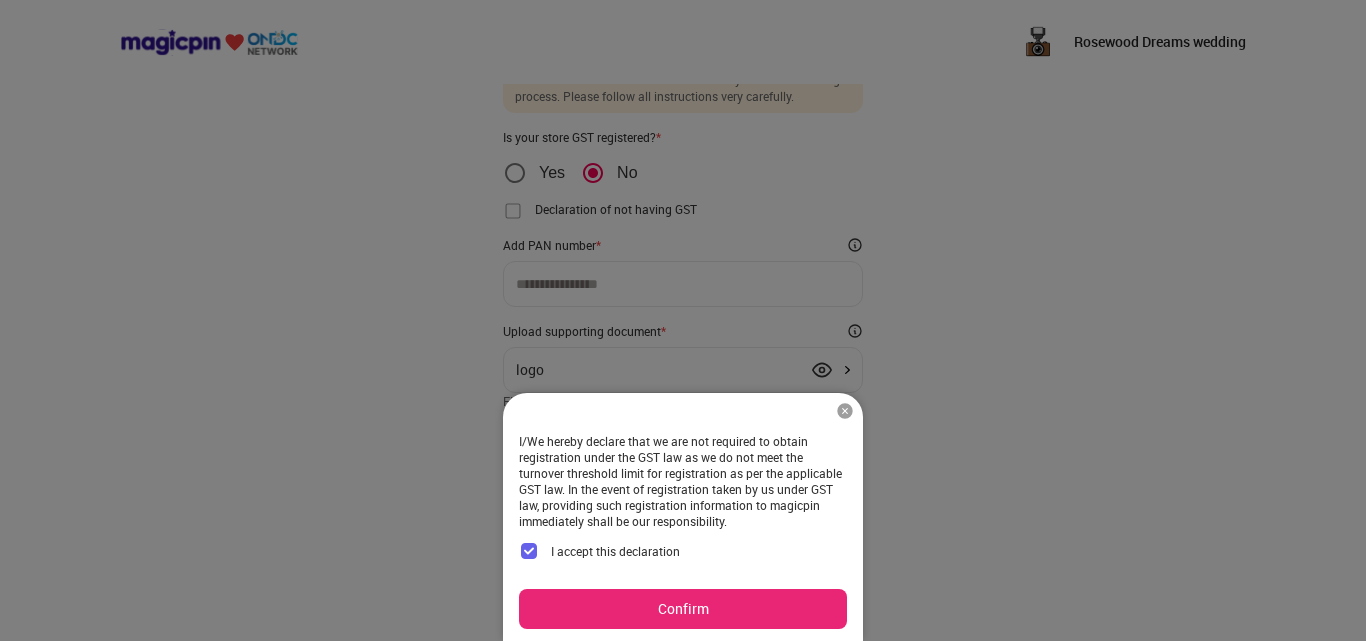 click on "Confirm" at bounding box center (683, 609) 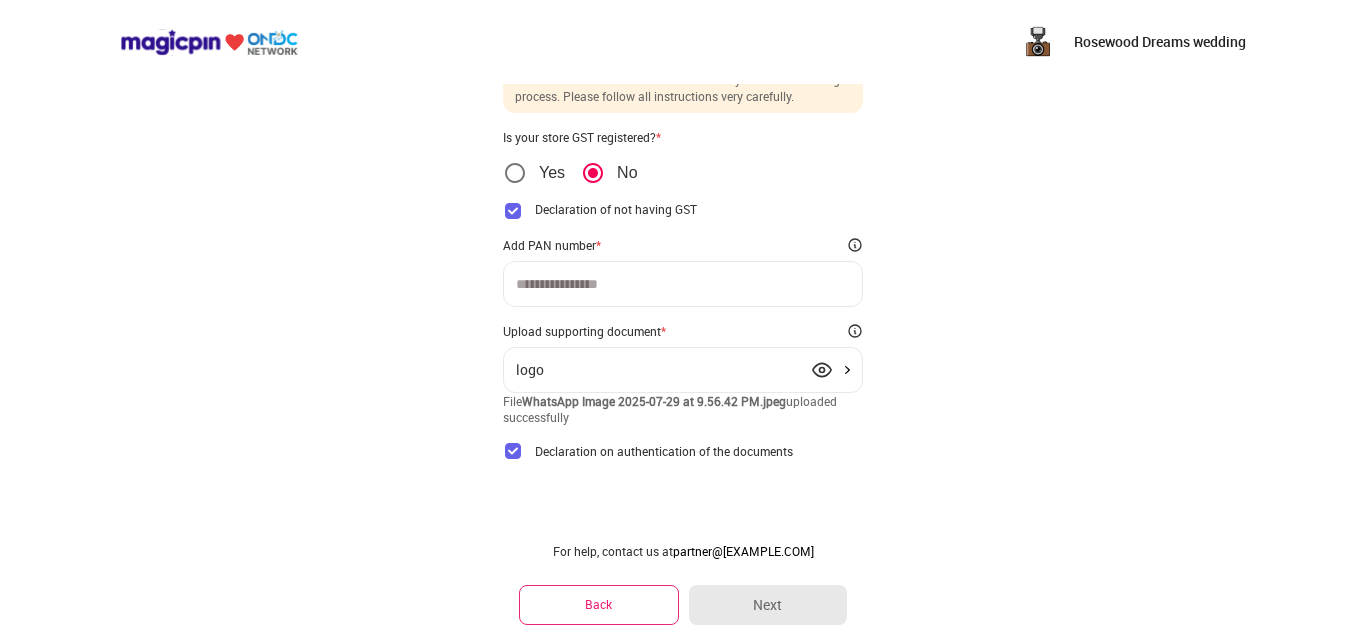 click on "For help, contact us at  partner@magicpin.in Back Next" at bounding box center [683, 584] 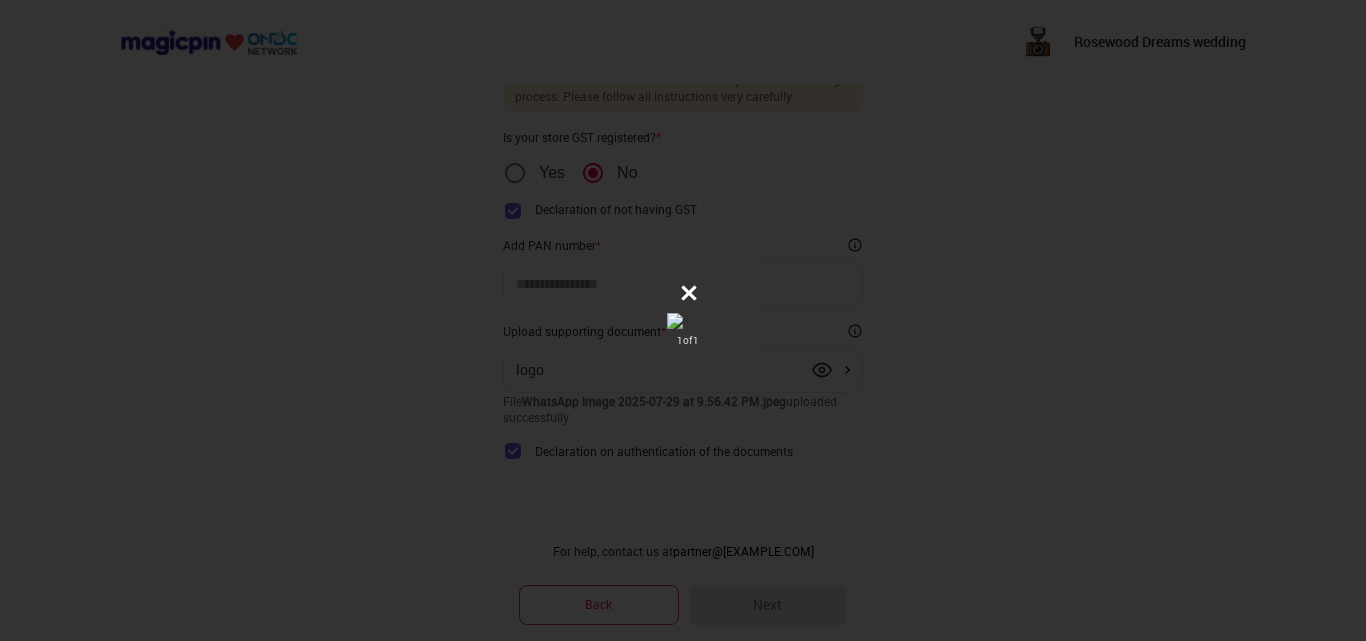 click at bounding box center [683, 321] 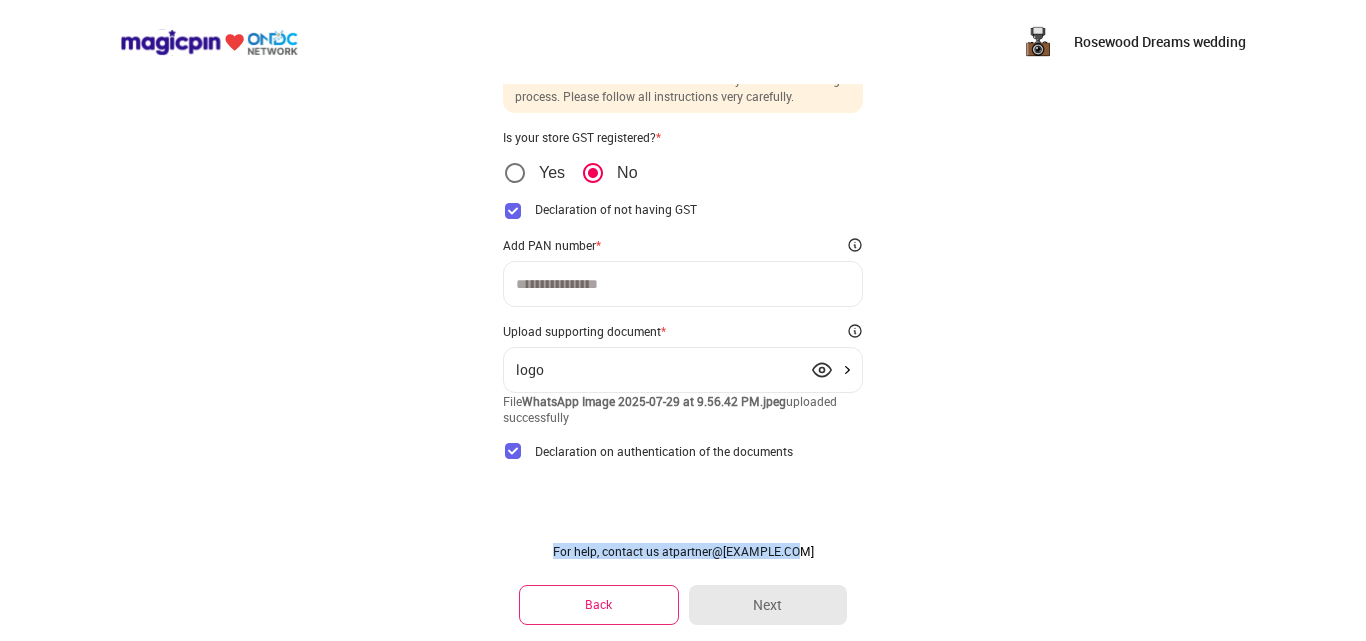 drag, startPoint x: 637, startPoint y: 551, endPoint x: 875, endPoint y: 547, distance: 238.03362 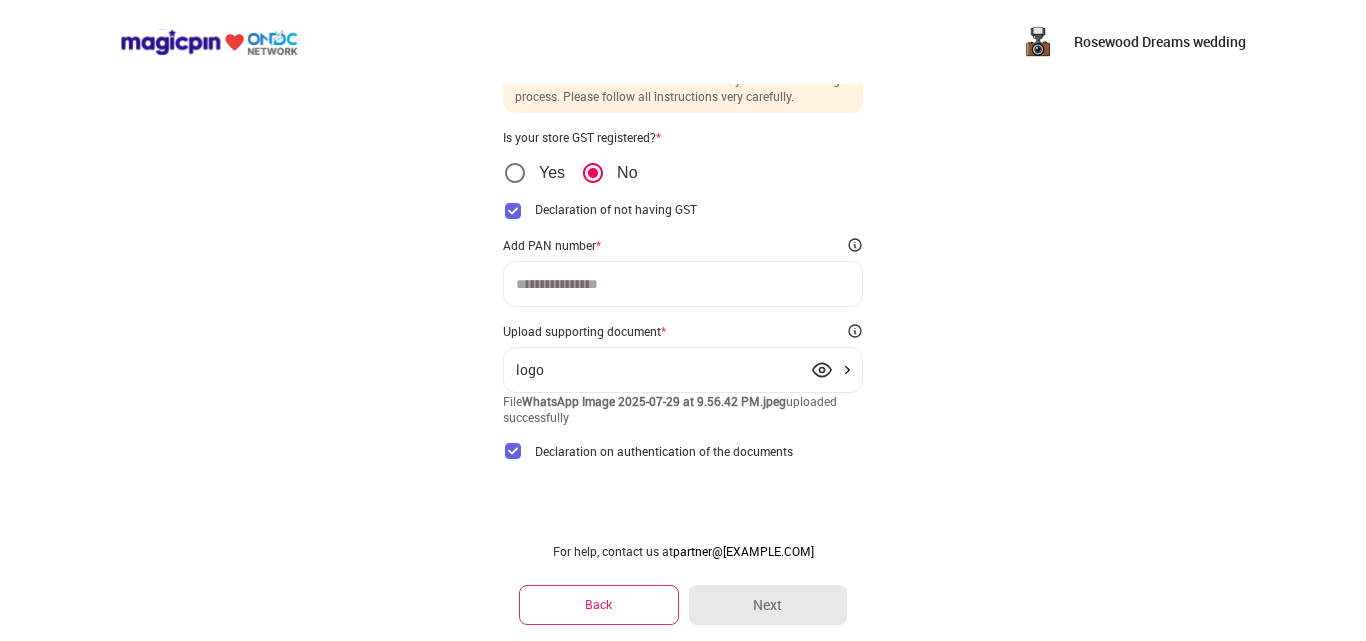 click on "Rosewood Dreams wedding Enter  Ownership details Step 3/4 A mistake in this section can lead to delay in the onboarding process. Please follow all instructions very carefully. Is your store GST registered? * Yes No Declaration of not having GST I/We hereby declare that we are not required to obtain registration under the GST law as we do not meet the turnover threshold limit for registration as per the applicable GST law. In the event of registration taken by us under GST law, providing such registration information to magicpin immediately shall be our responsibility. I accept this declaration Confirm Add PAN number * Upload supporting document * logo File  WhatsApp Image 2025-07-29 at 9.56.42 PM.jpeg  uploaded successfully Declaration on authentication of the documents In case of any change in any of the aforementioned particulars, we undertake to notify magicpin immediately in writing. We shall be personally responsible and liable if any of the information mentioned above is found to be incorrect. Confirm" at bounding box center (683, 283) 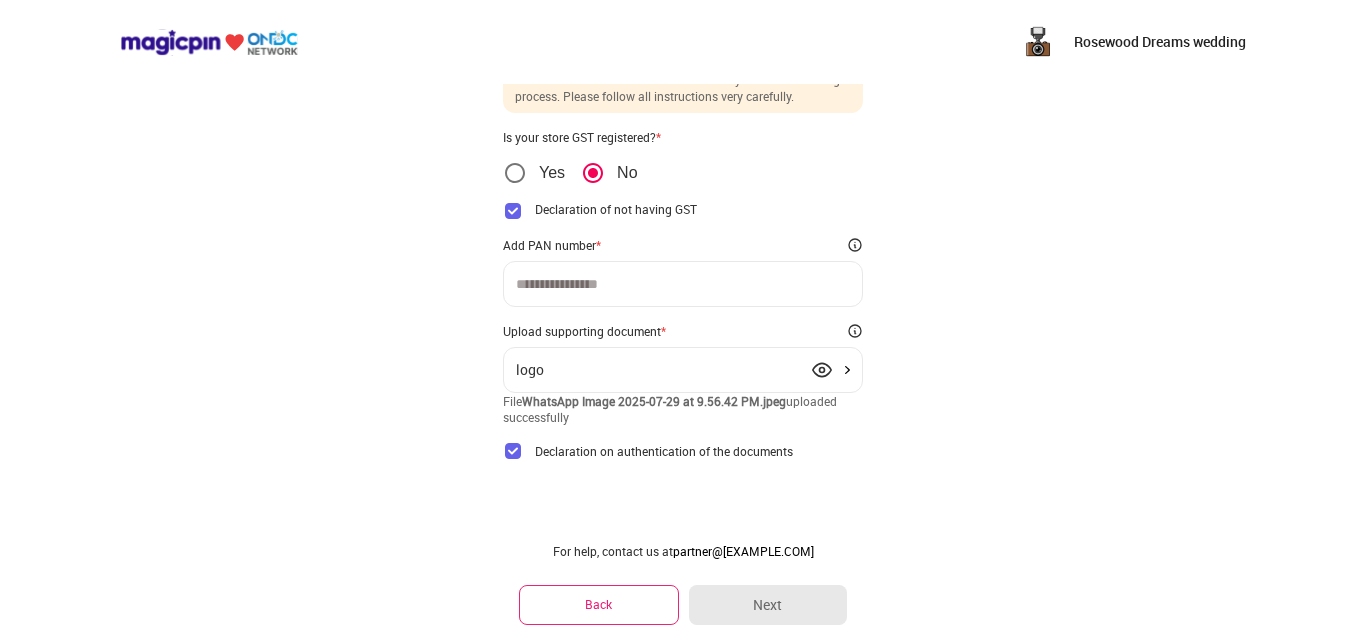 click on "Back" at bounding box center (599, 604) 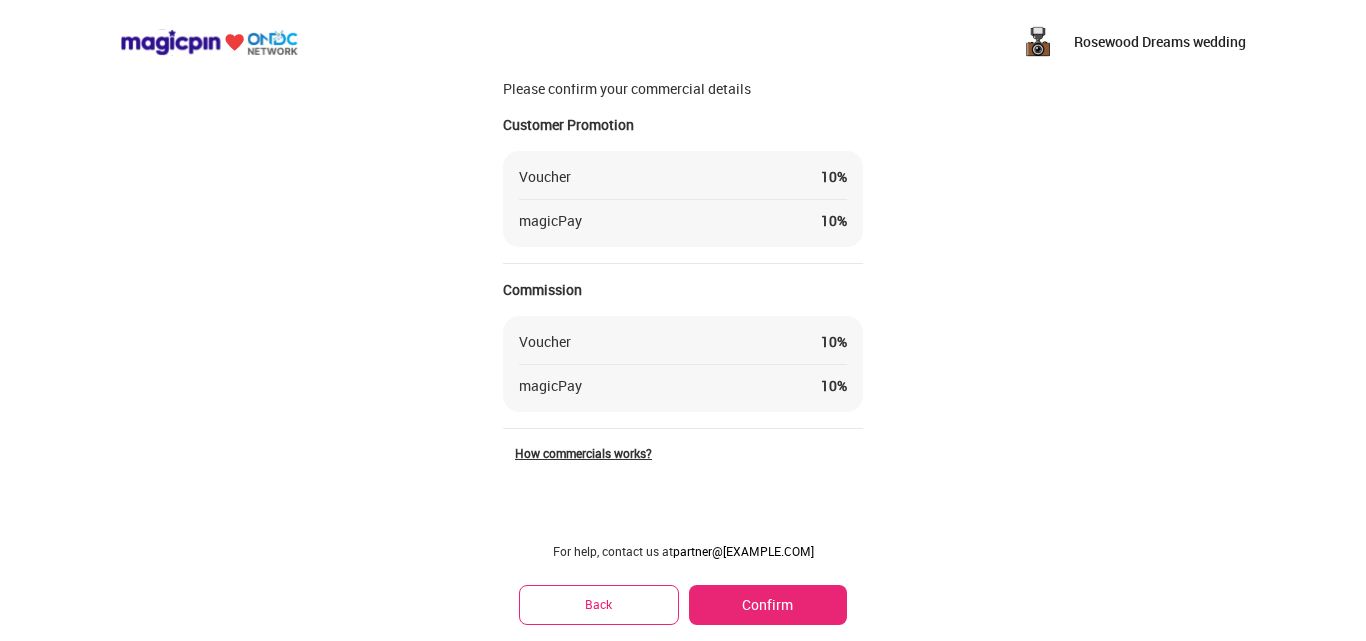 scroll, scrollTop: 58, scrollLeft: 0, axis: vertical 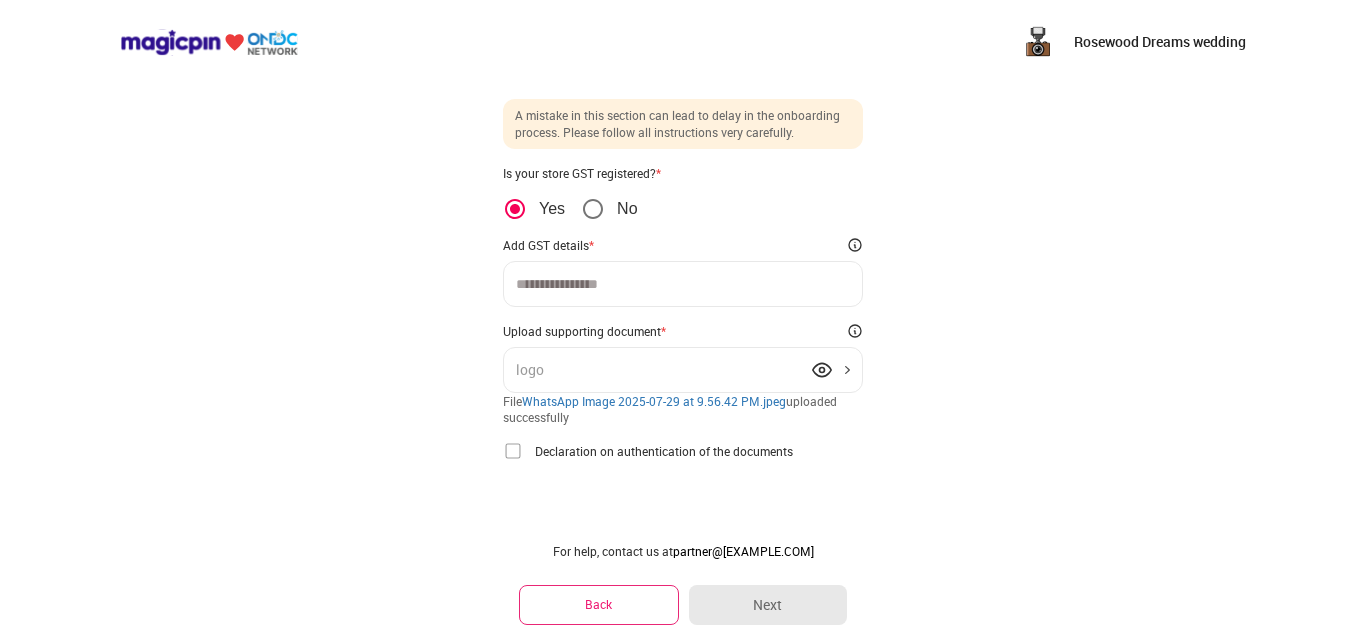 click at bounding box center (683, 284) 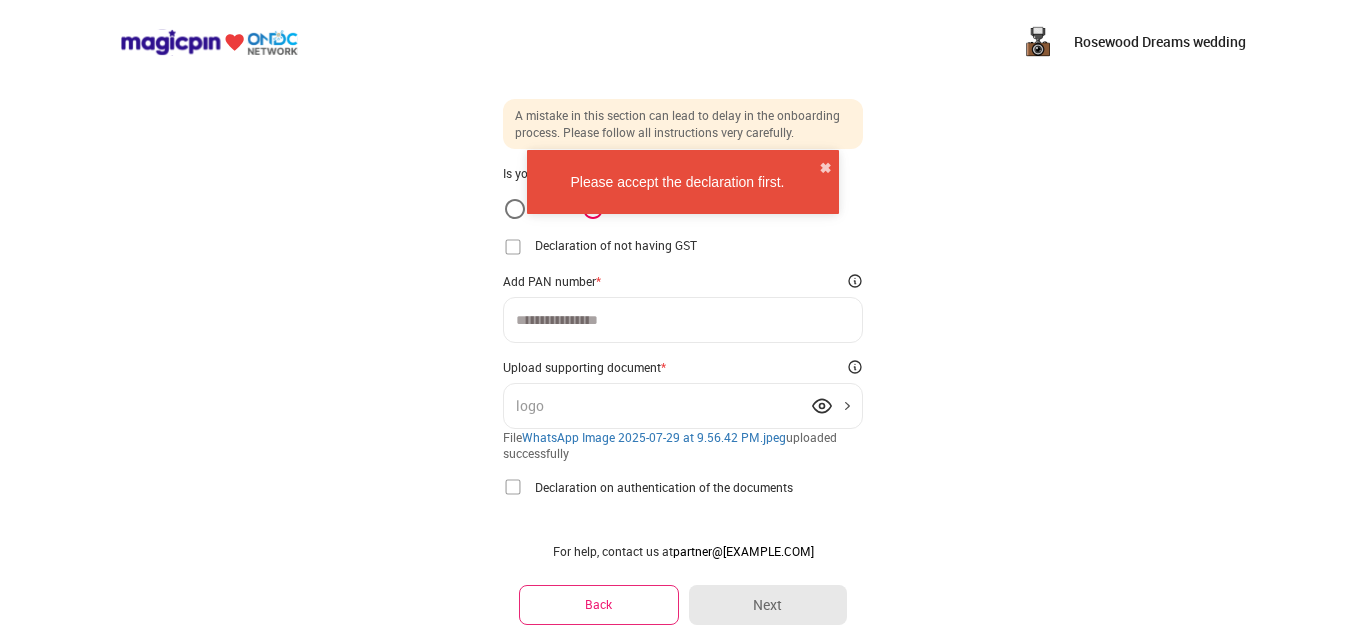 click at bounding box center (683, 320) 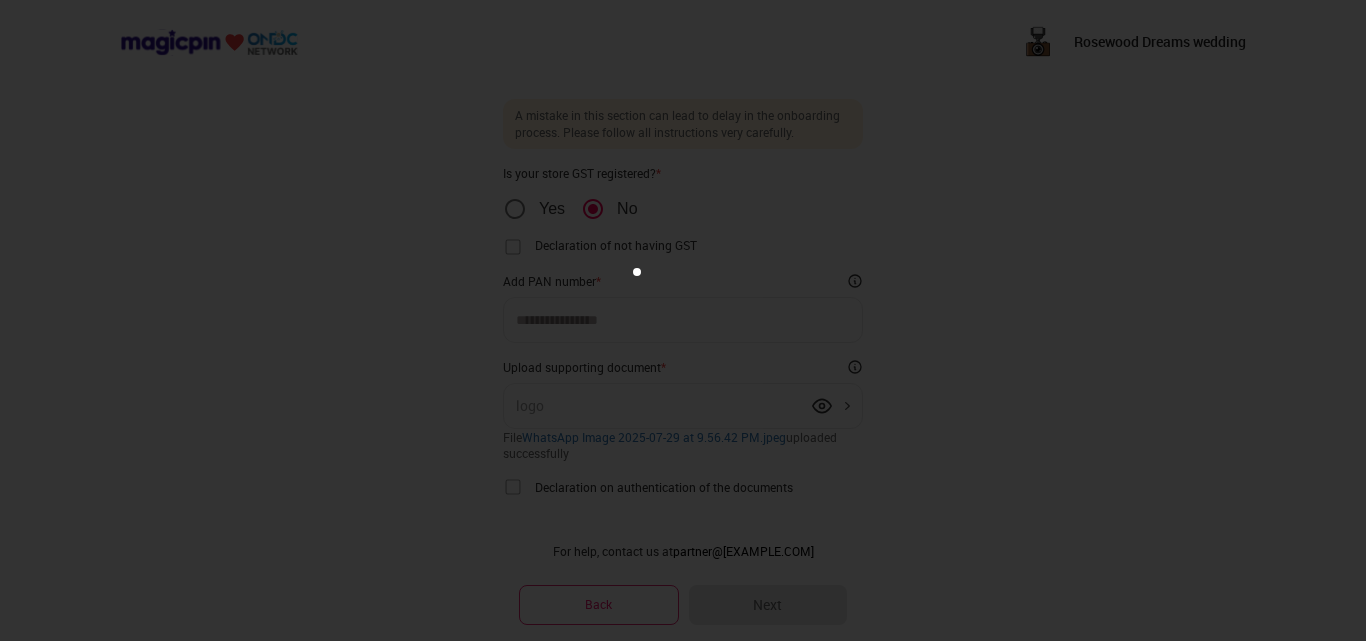 click at bounding box center (683, 320) 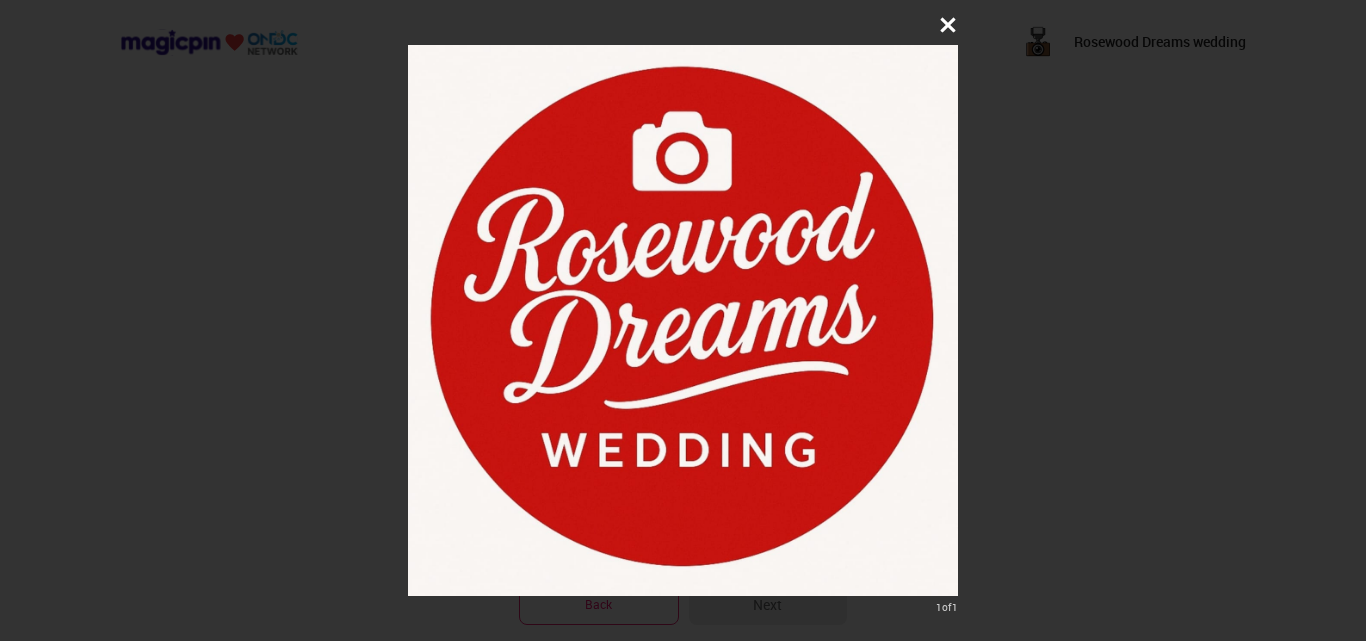click 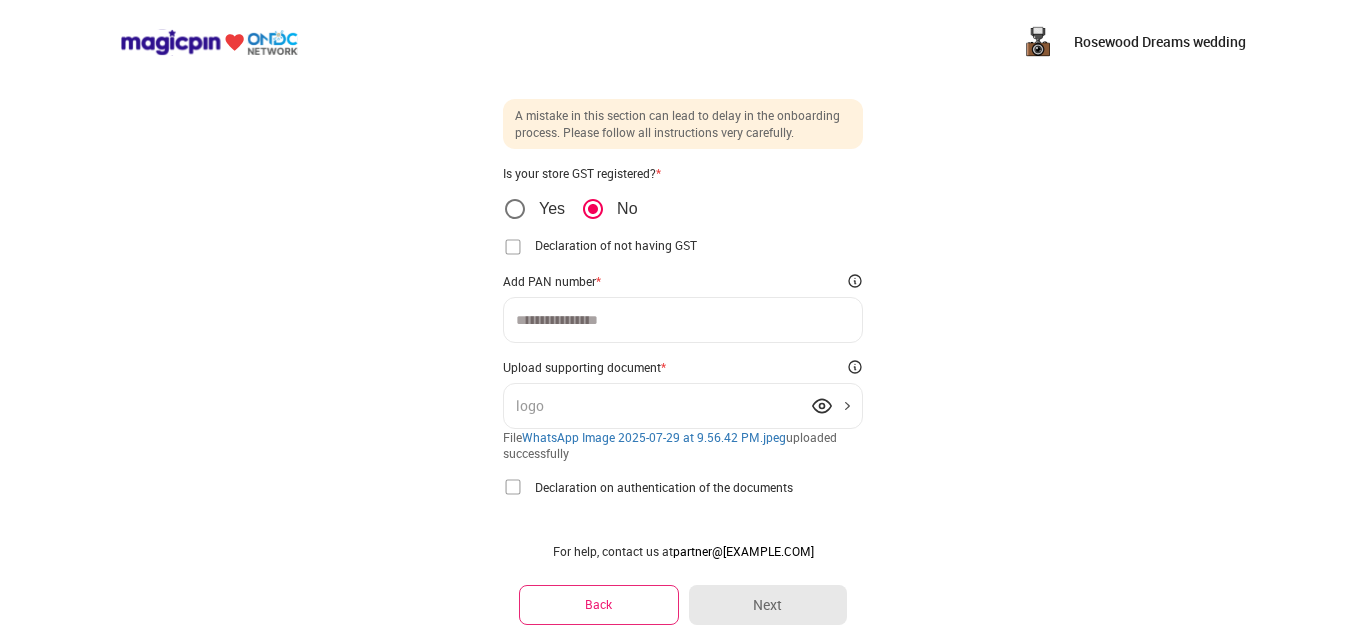 click on "Back" at bounding box center (599, 604) 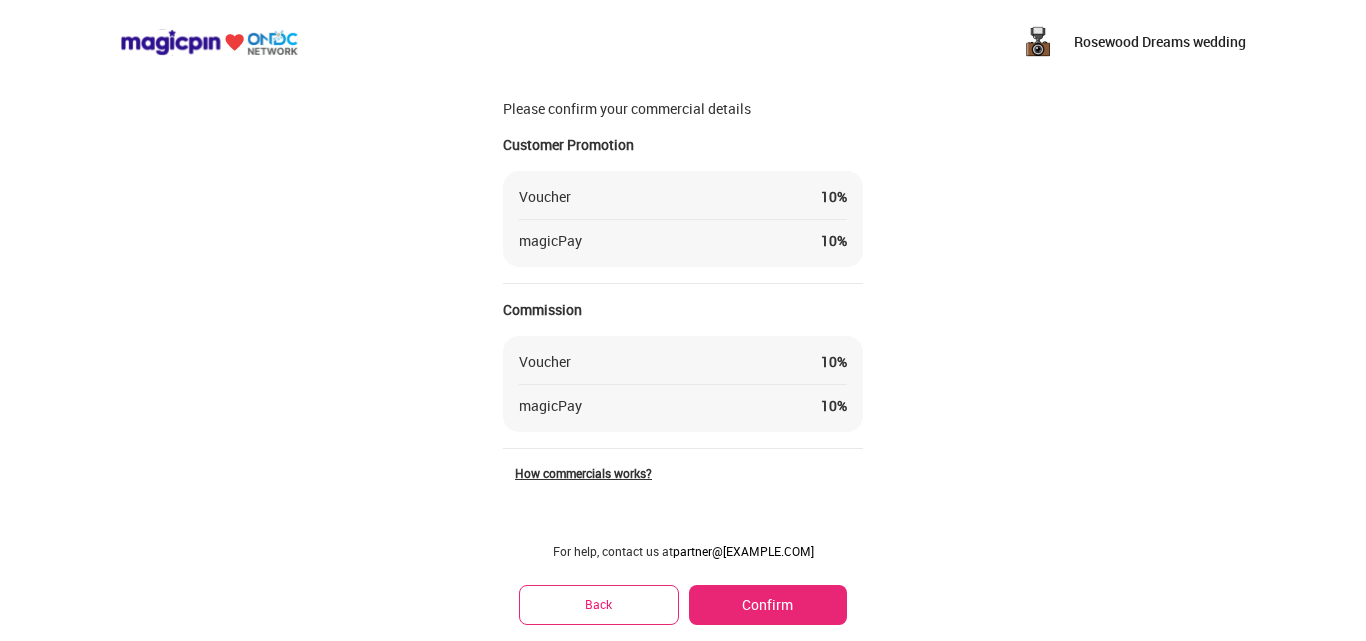 click on "Confirm" at bounding box center (768, 605) 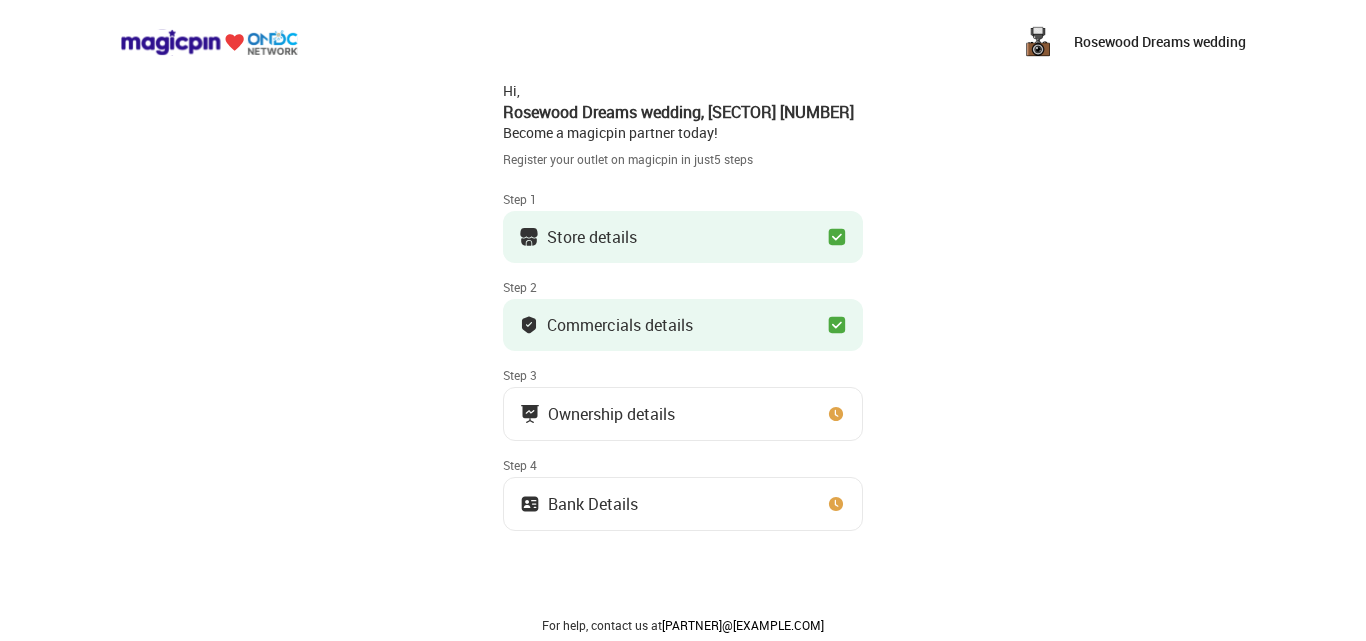 scroll, scrollTop: 0, scrollLeft: 0, axis: both 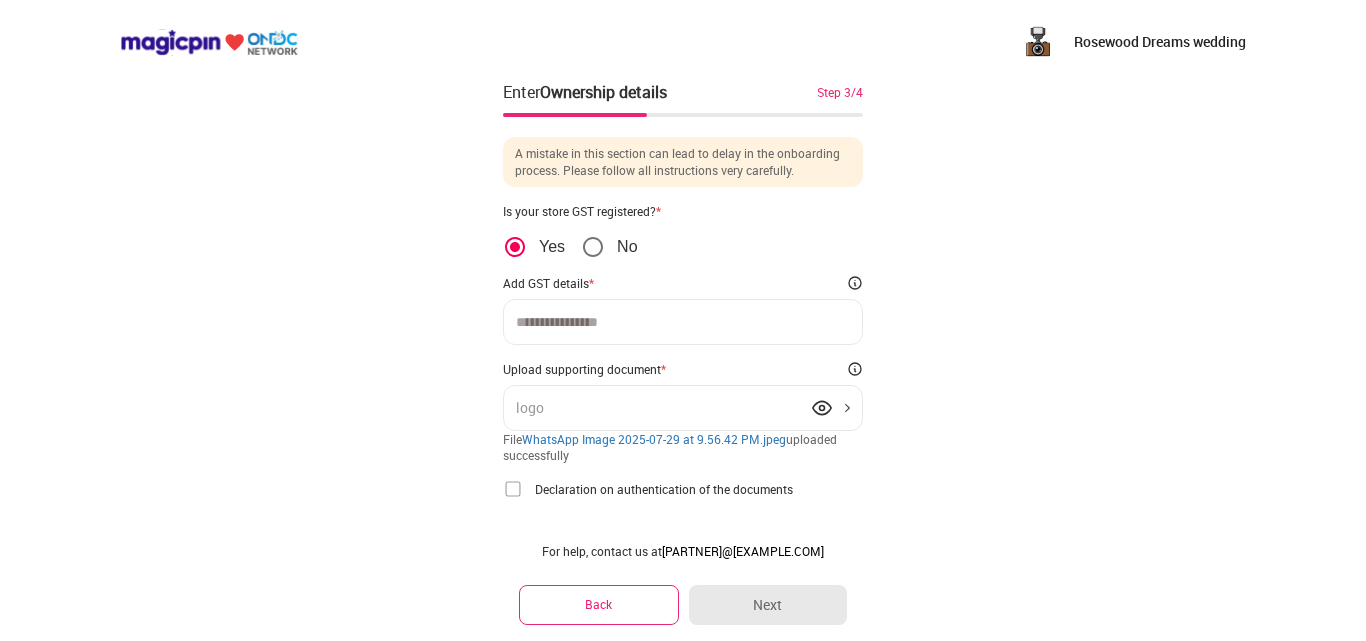 click on "Back" at bounding box center (599, 604) 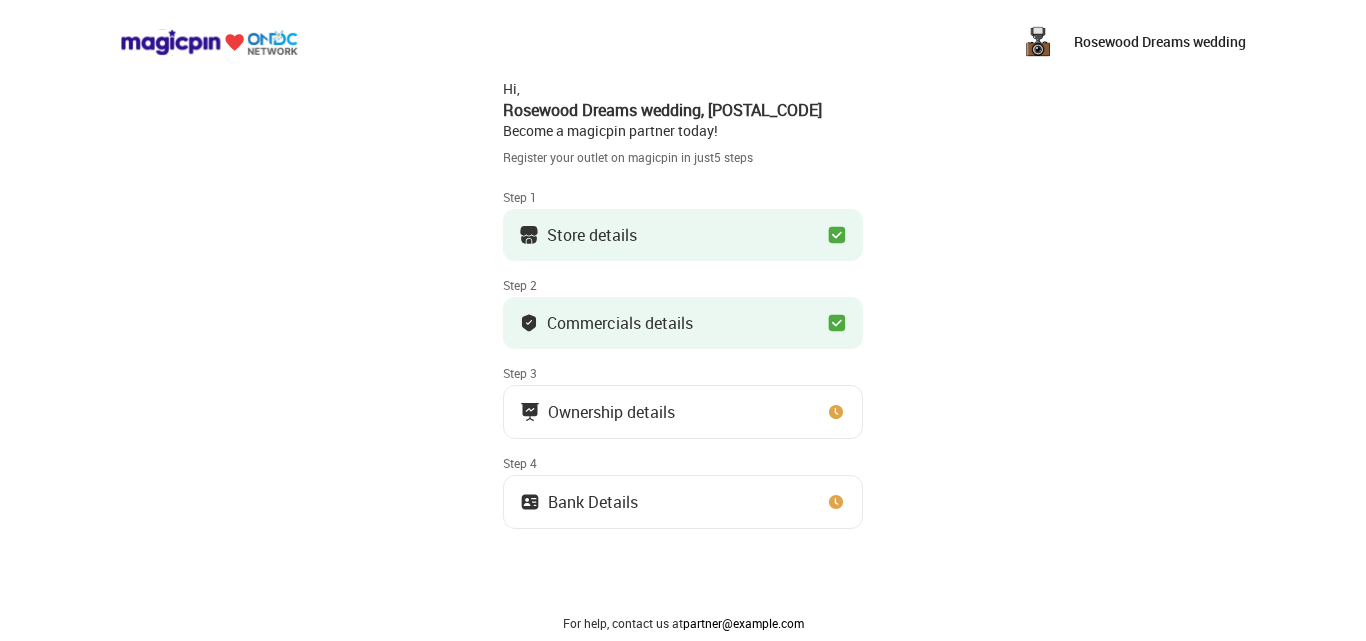 scroll, scrollTop: 0, scrollLeft: 0, axis: both 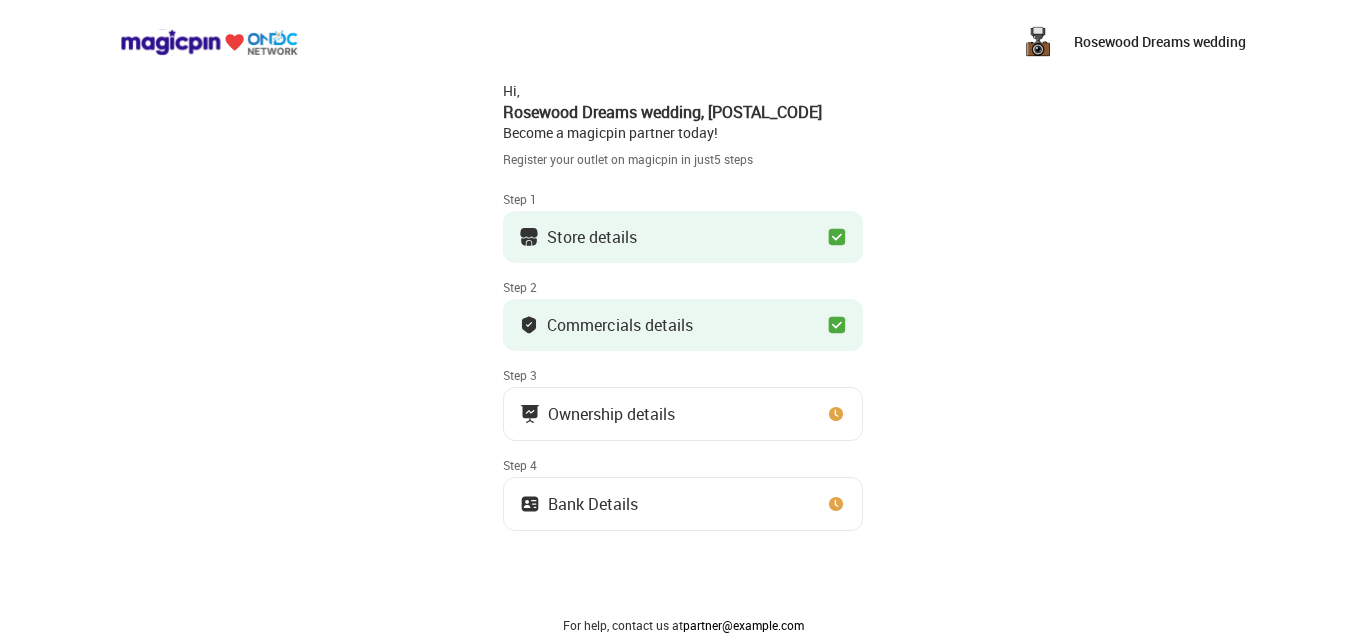 click on "Rosewood Dreams wedding" at bounding box center (1160, 42) 